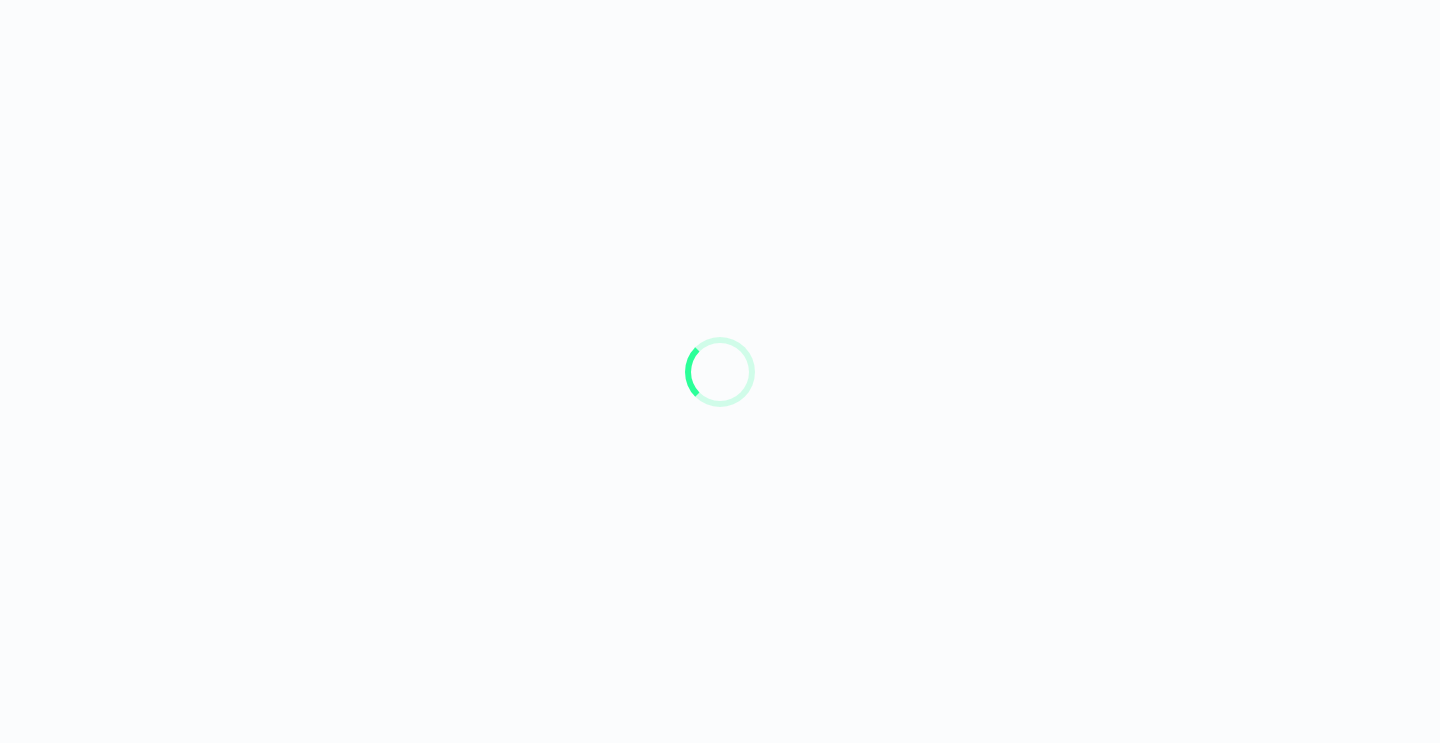 scroll, scrollTop: 0, scrollLeft: 0, axis: both 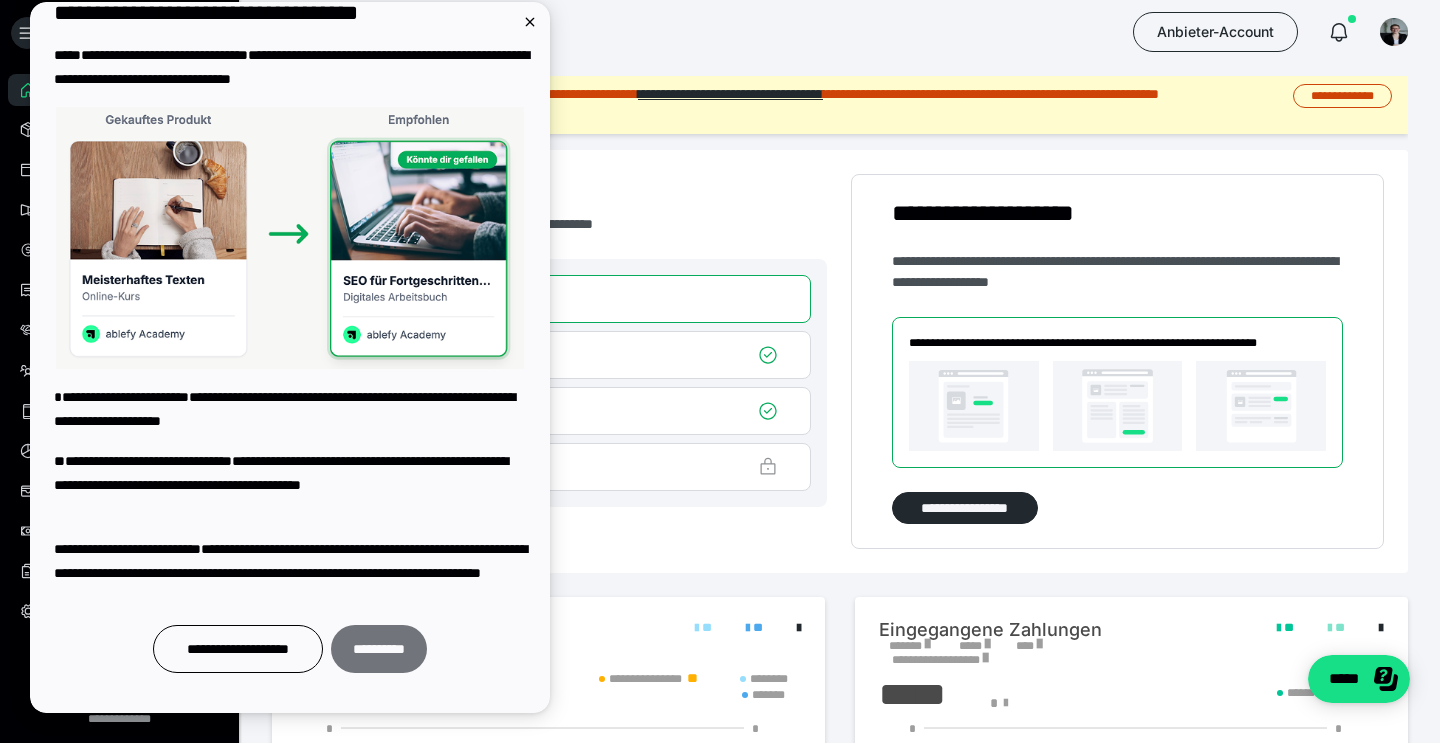 click on "**********" at bounding box center (379, 649) 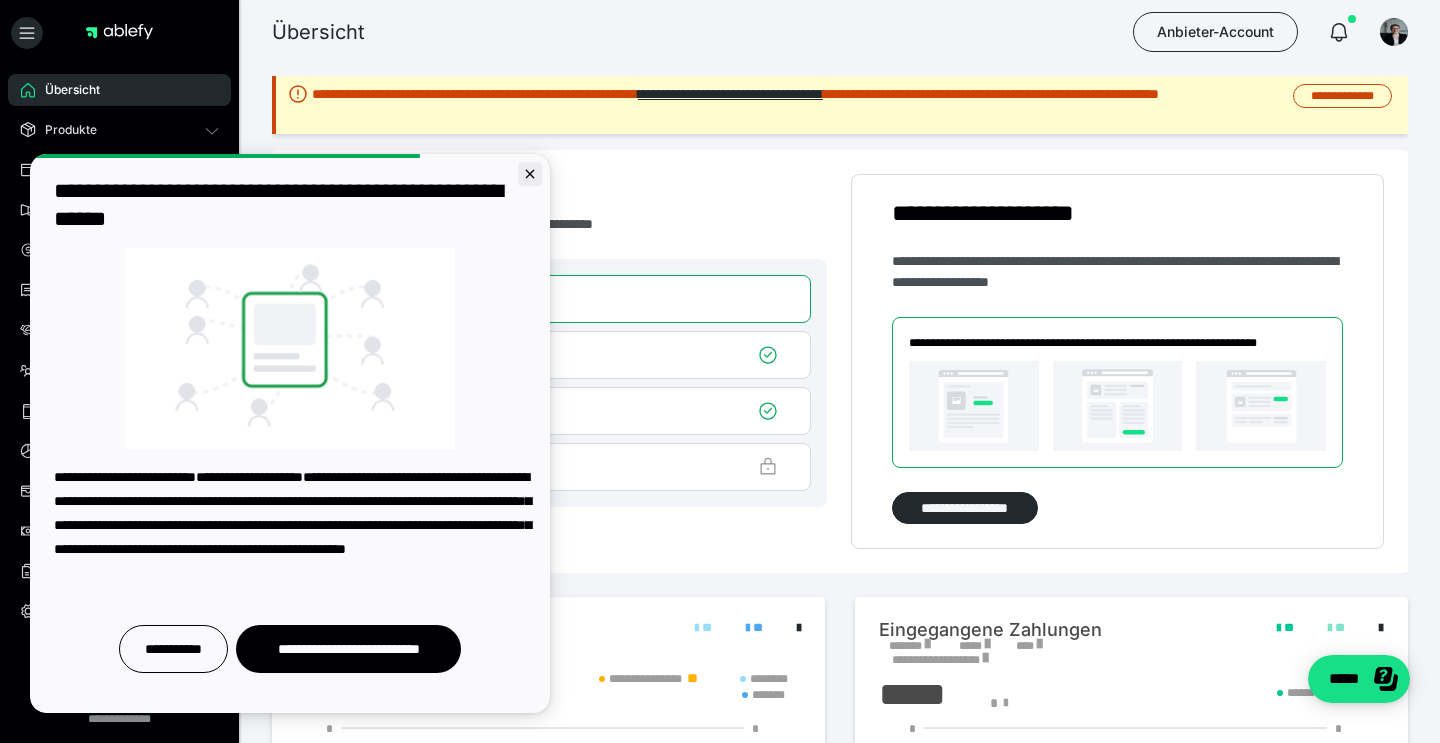 click 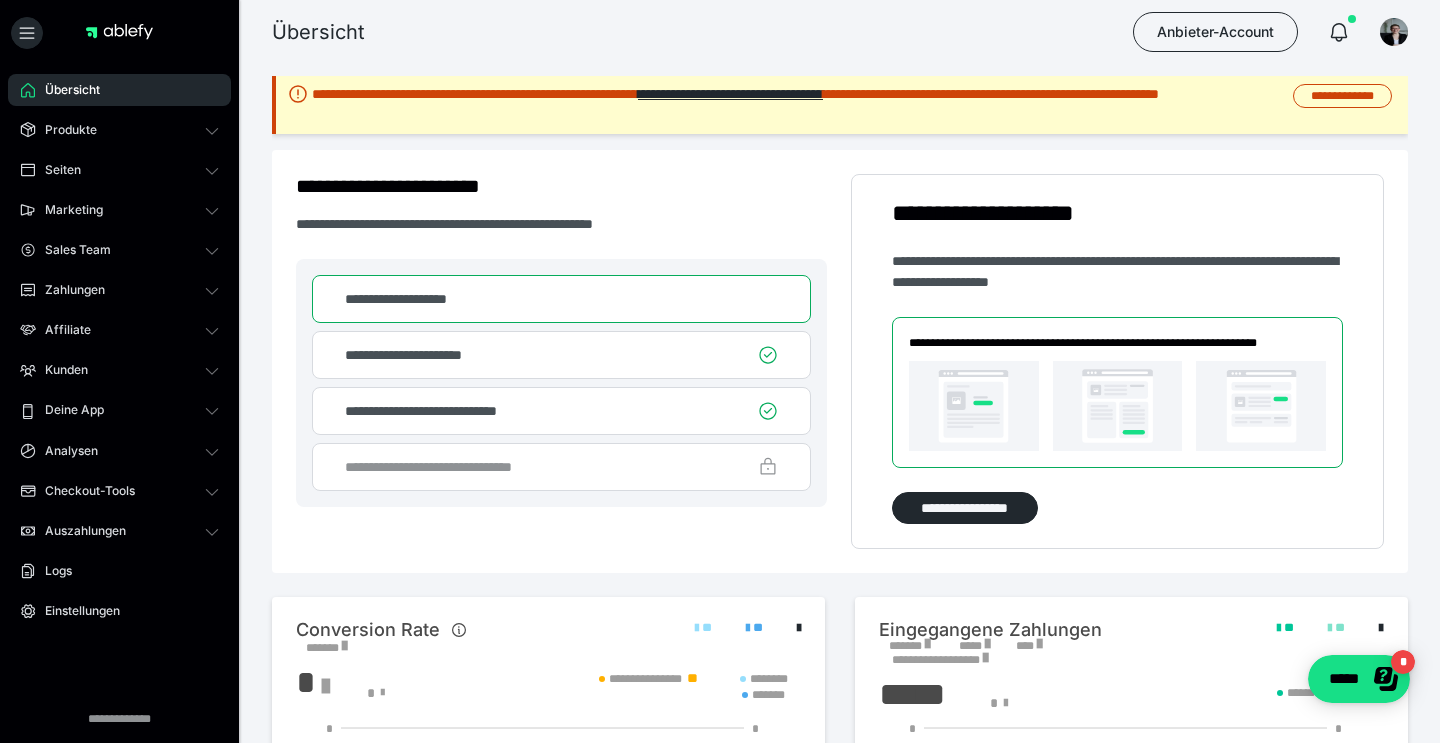 scroll, scrollTop: 0, scrollLeft: 0, axis: both 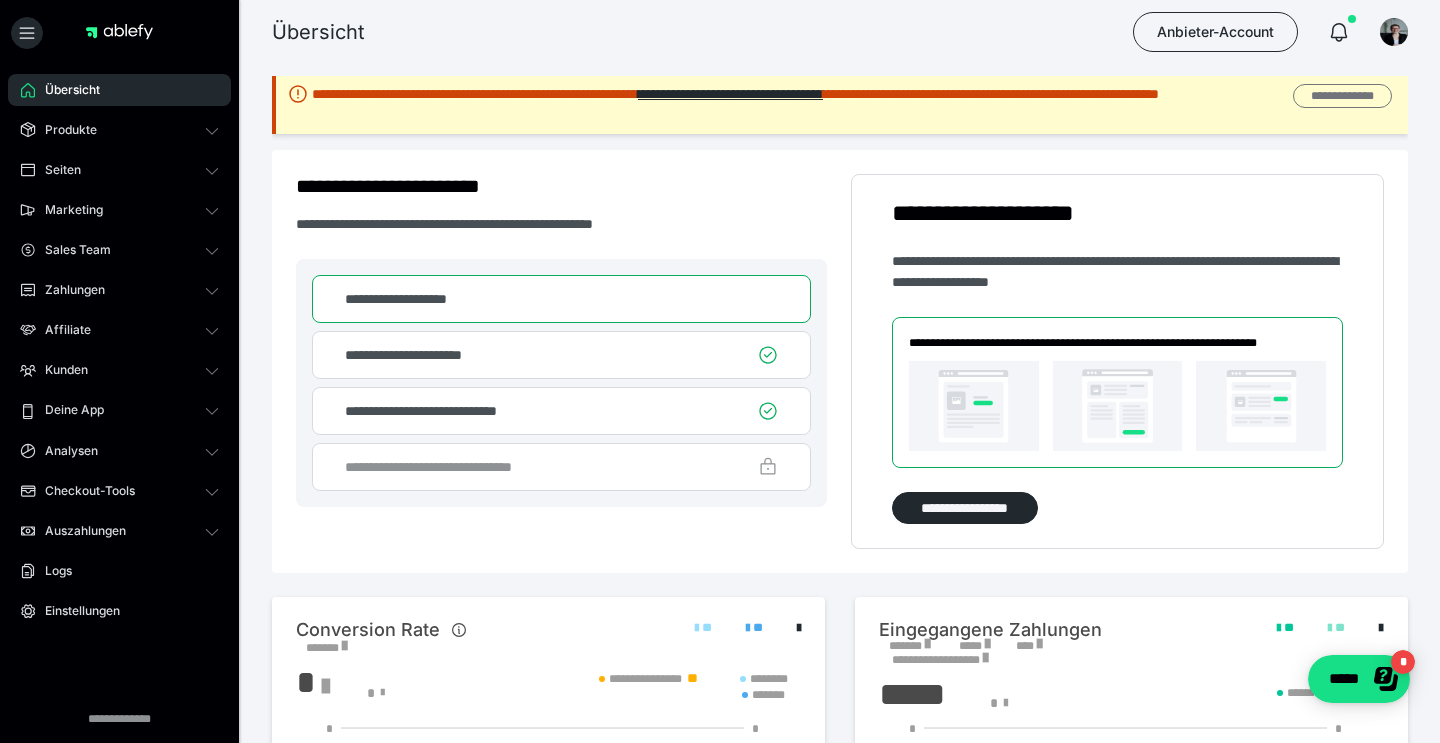click on "**********" at bounding box center (1342, 96) 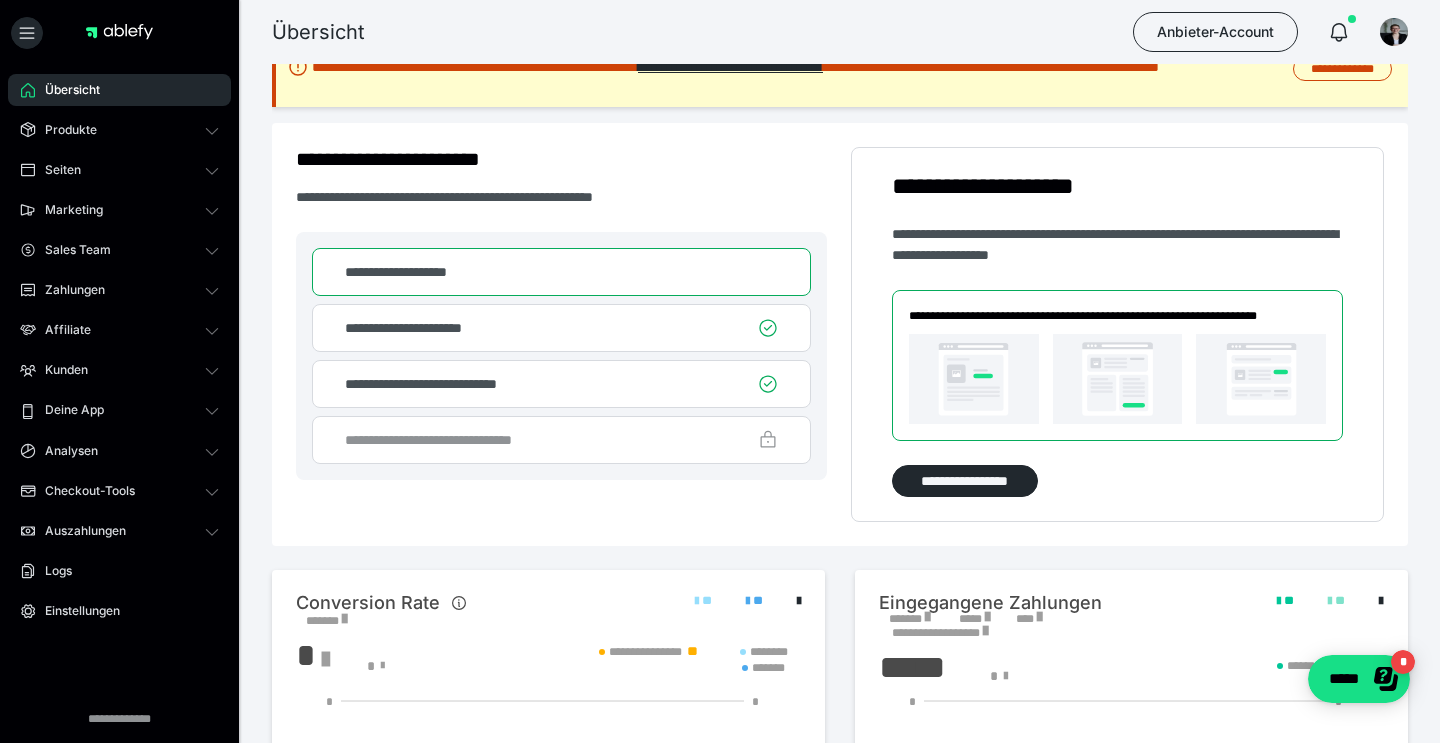 scroll, scrollTop: 17, scrollLeft: 0, axis: vertical 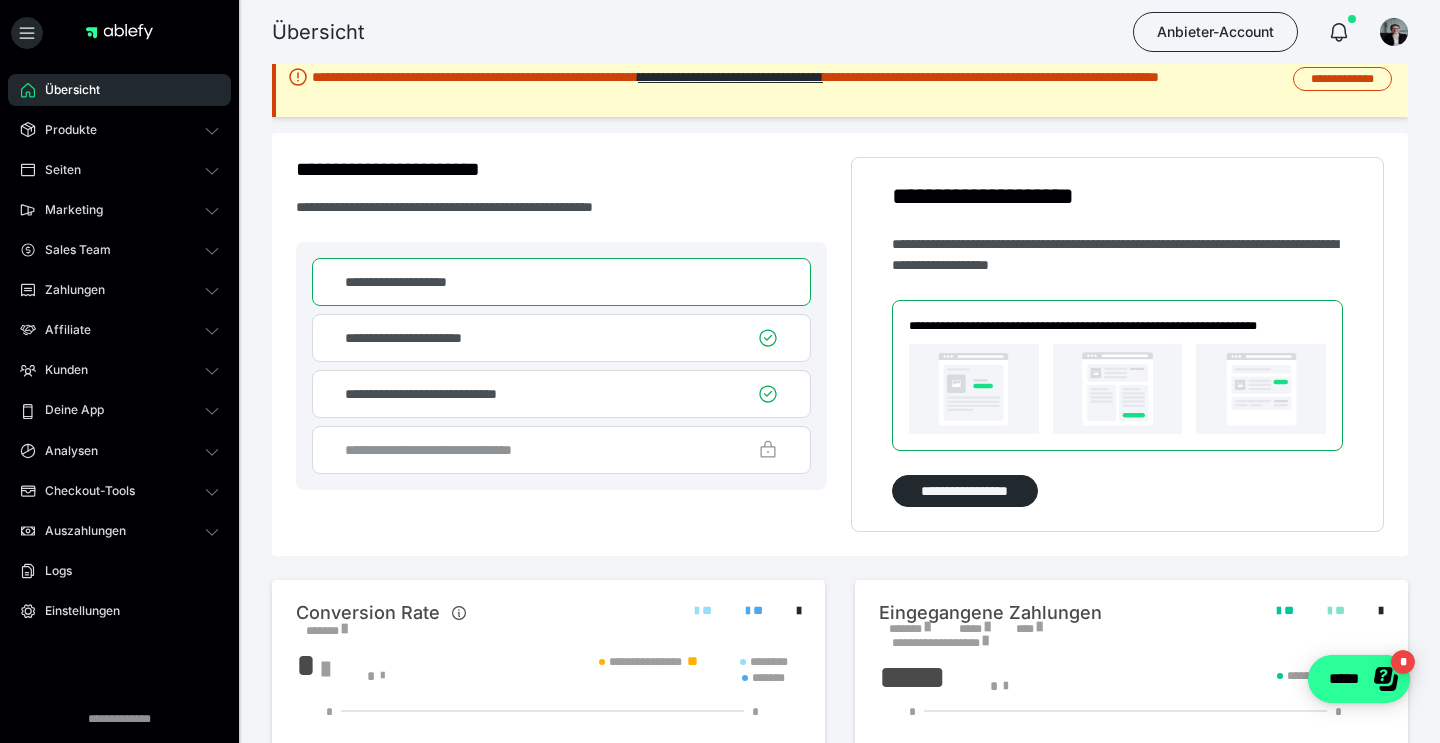 click on "*****" at bounding box center (1359, 679) 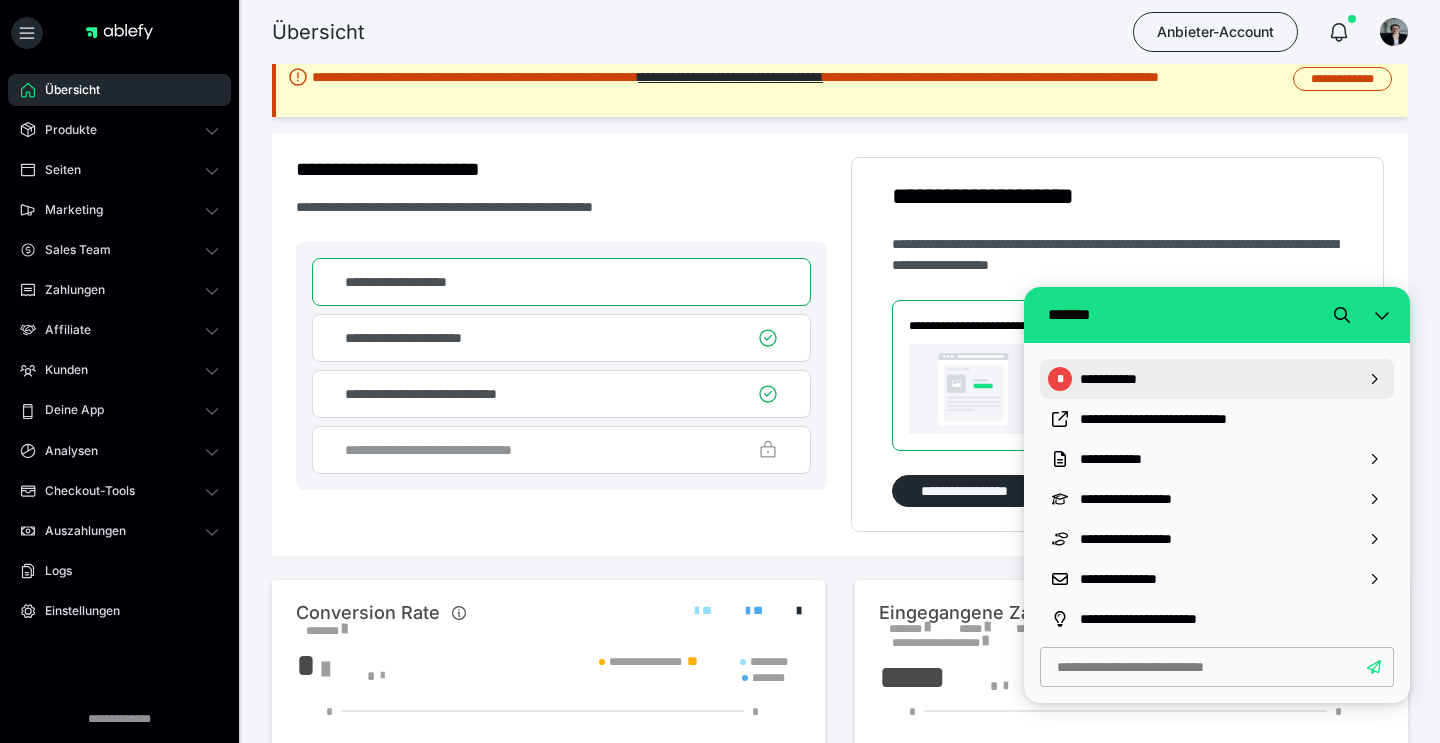 click on "**********" at bounding box center [1217, 379] 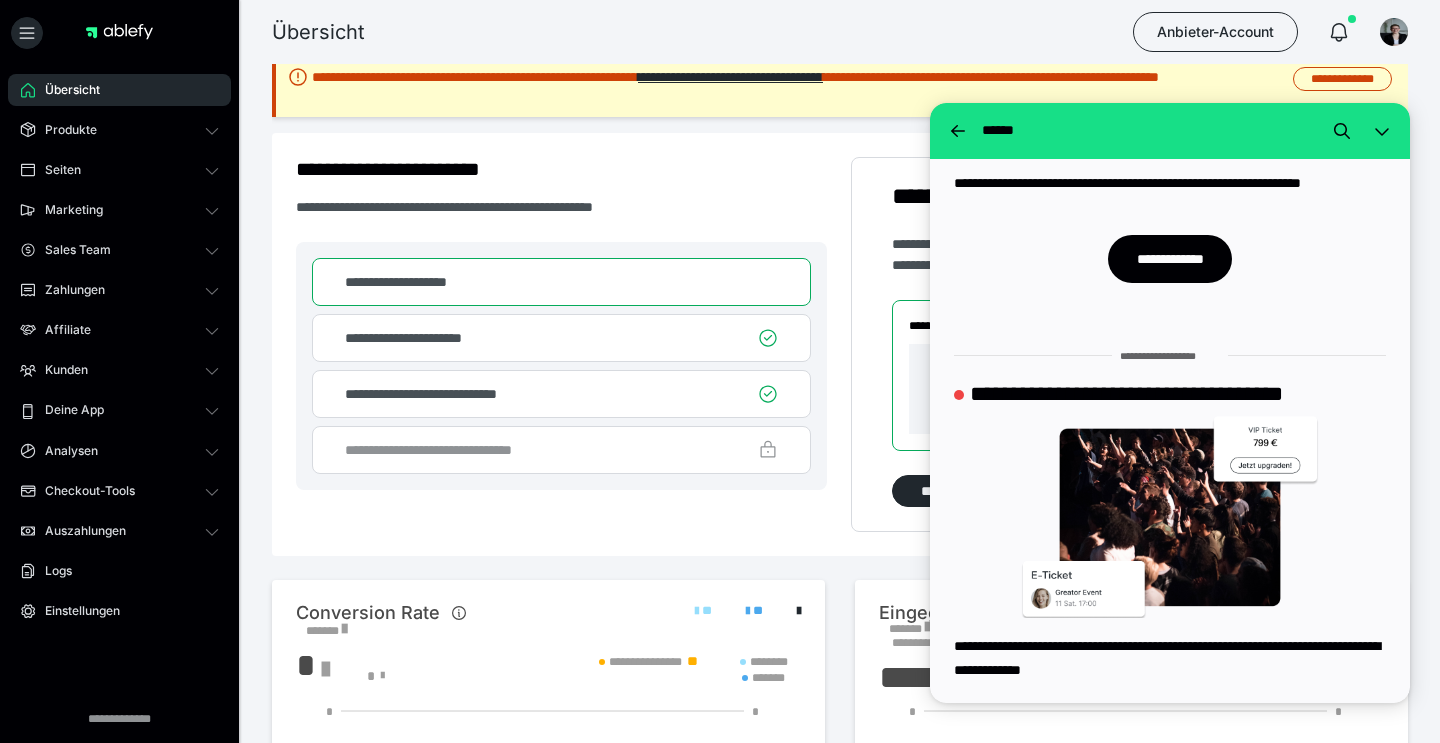 scroll, scrollTop: 4720, scrollLeft: 0, axis: vertical 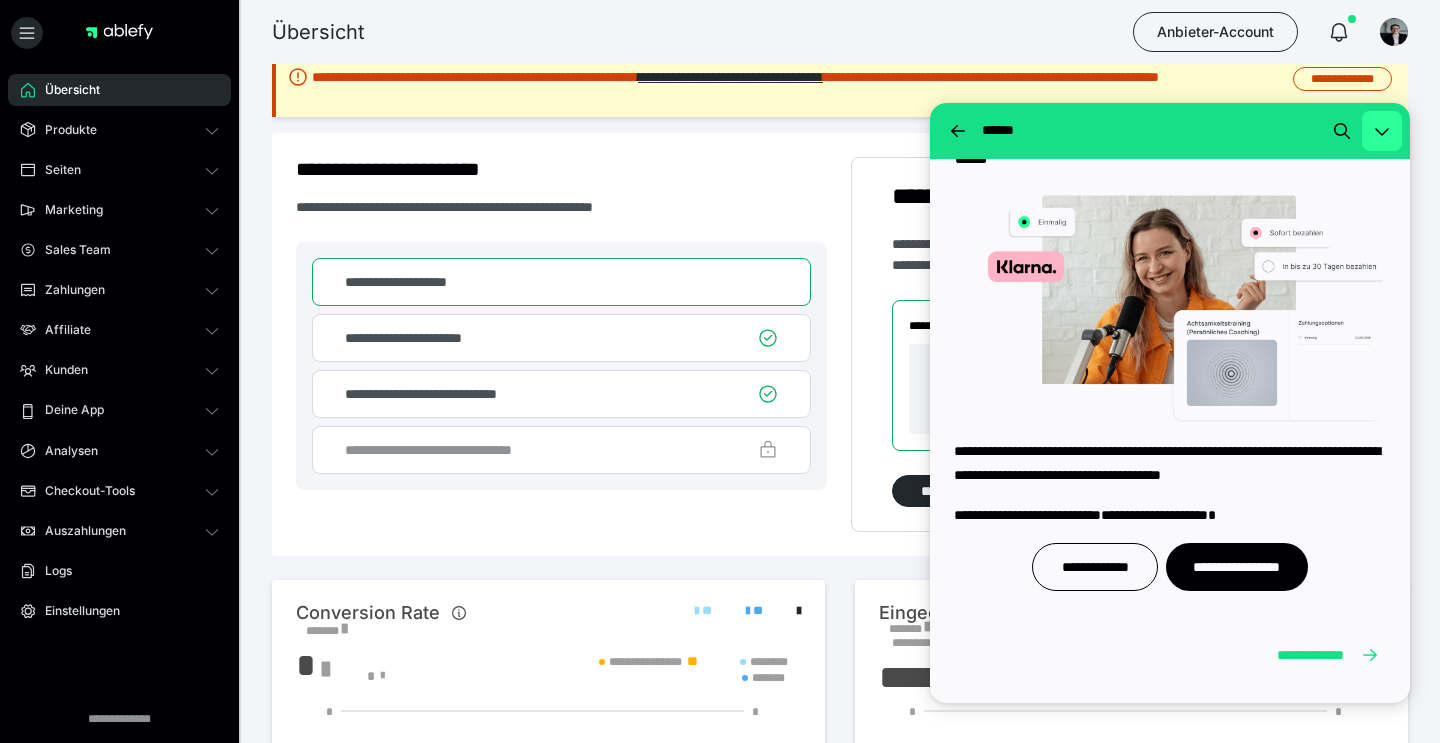 click 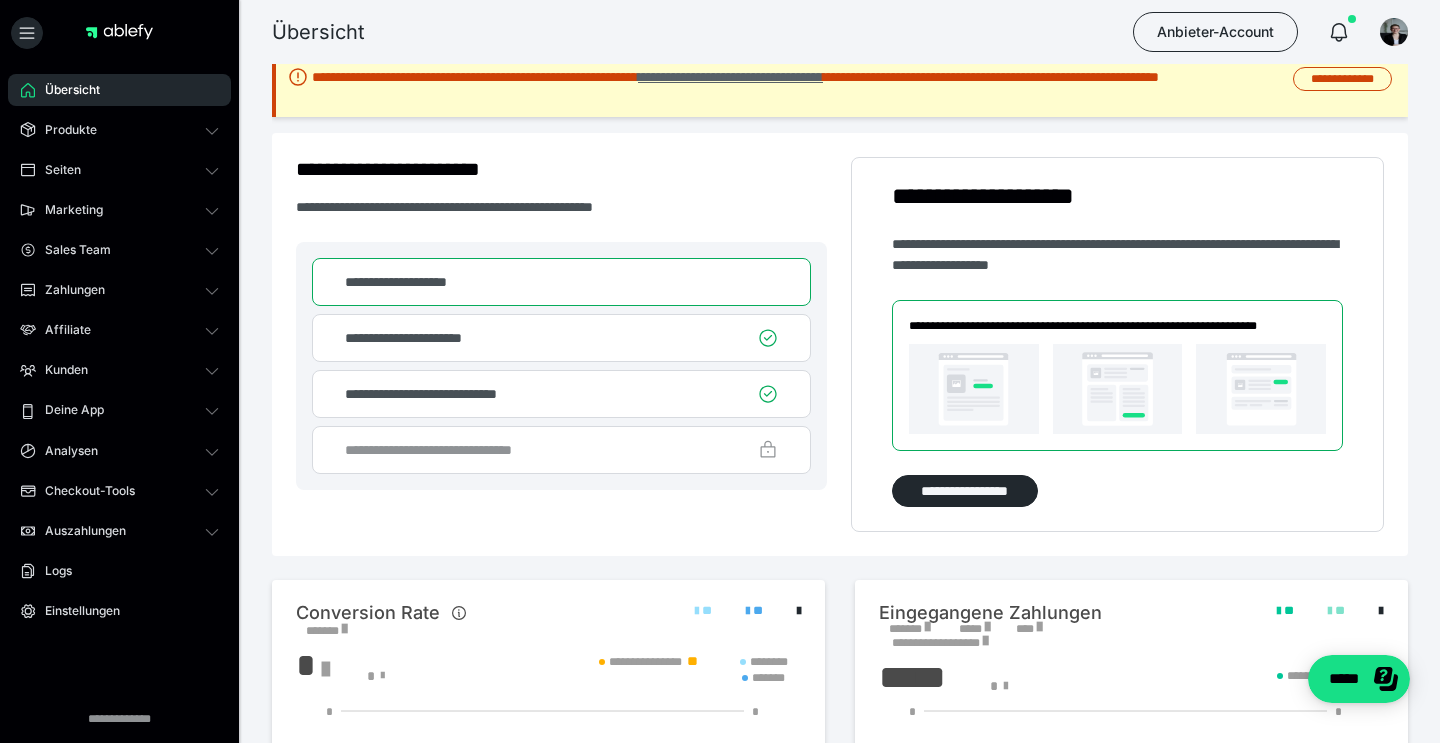 click on "**********" at bounding box center [730, 77] 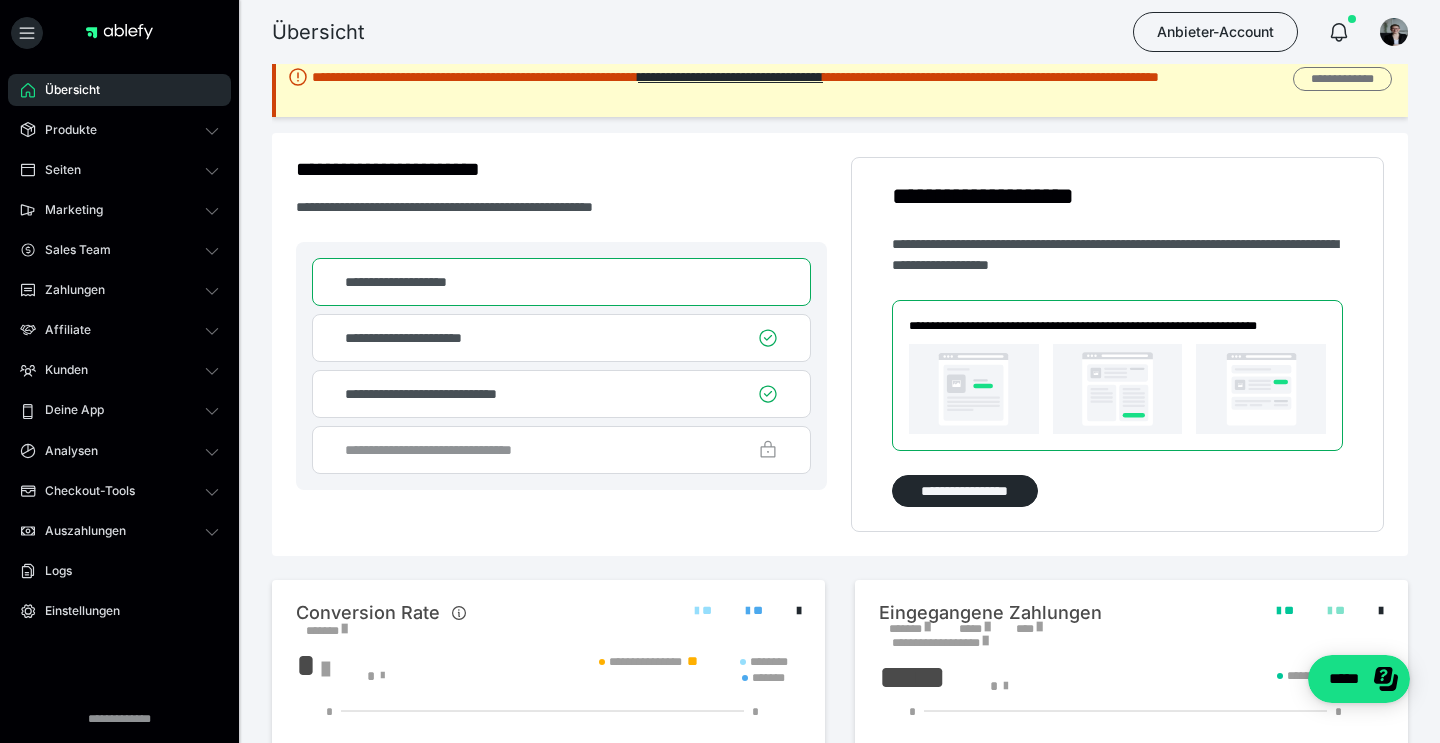 click on "**********" at bounding box center [1342, 79] 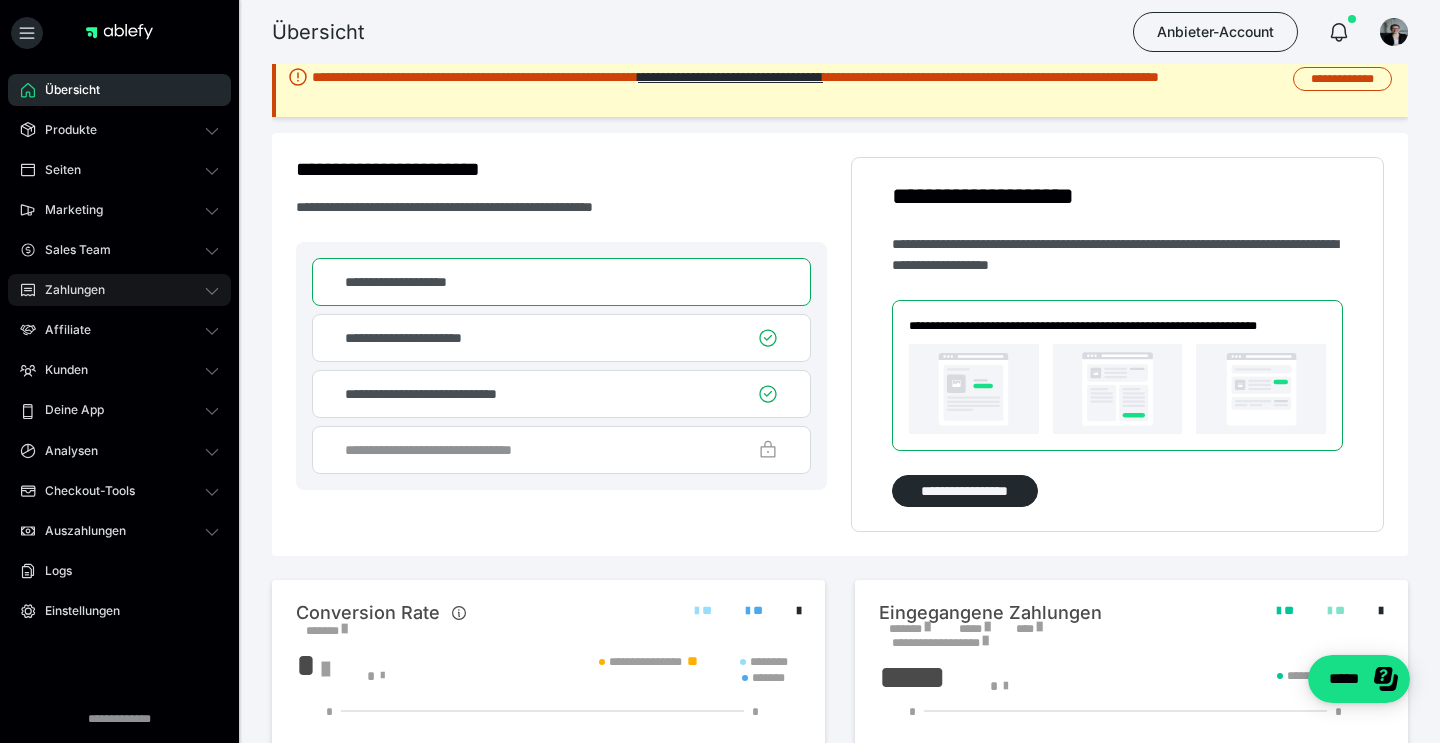 click on "Zahlungen" at bounding box center (68, 290) 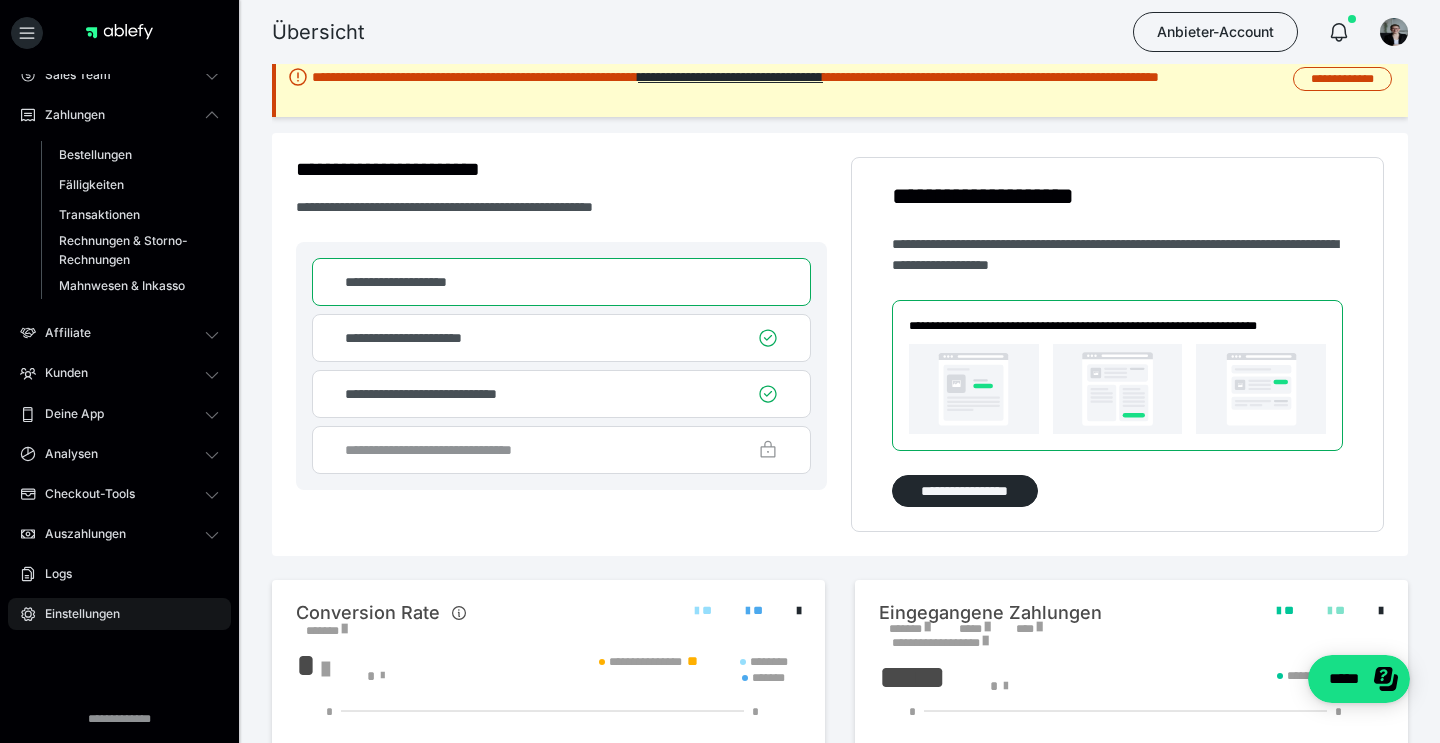 scroll, scrollTop: 175, scrollLeft: 0, axis: vertical 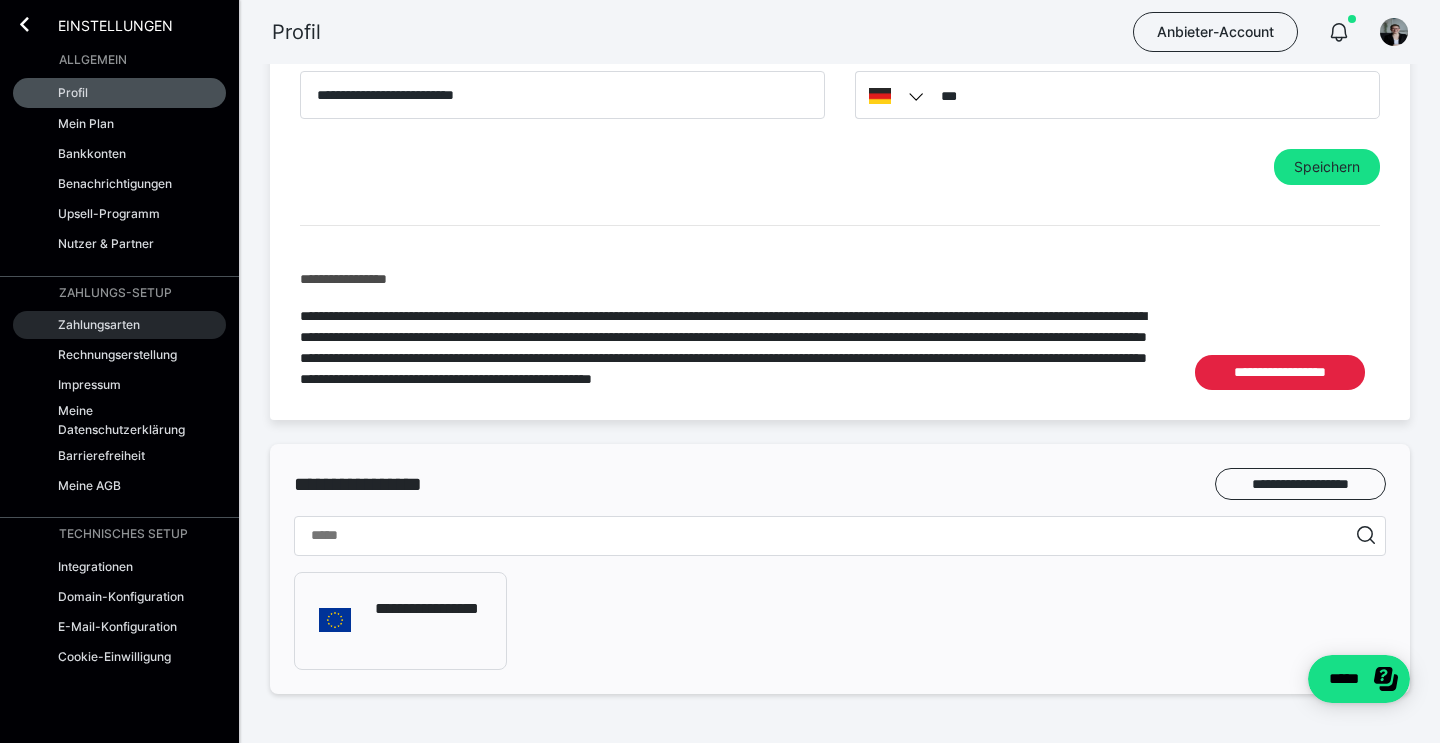 click on "Zahlungsarten" at bounding box center (99, 324) 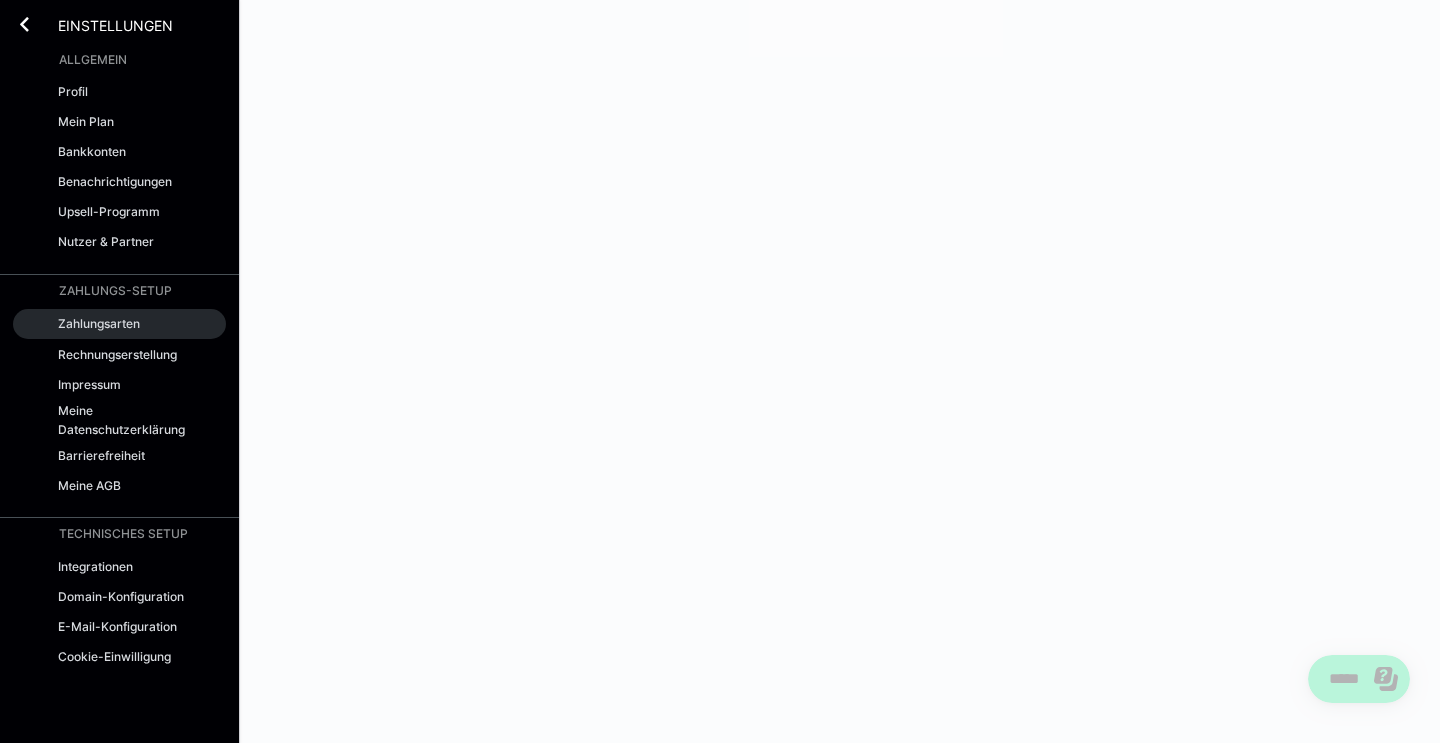 scroll, scrollTop: 0, scrollLeft: 0, axis: both 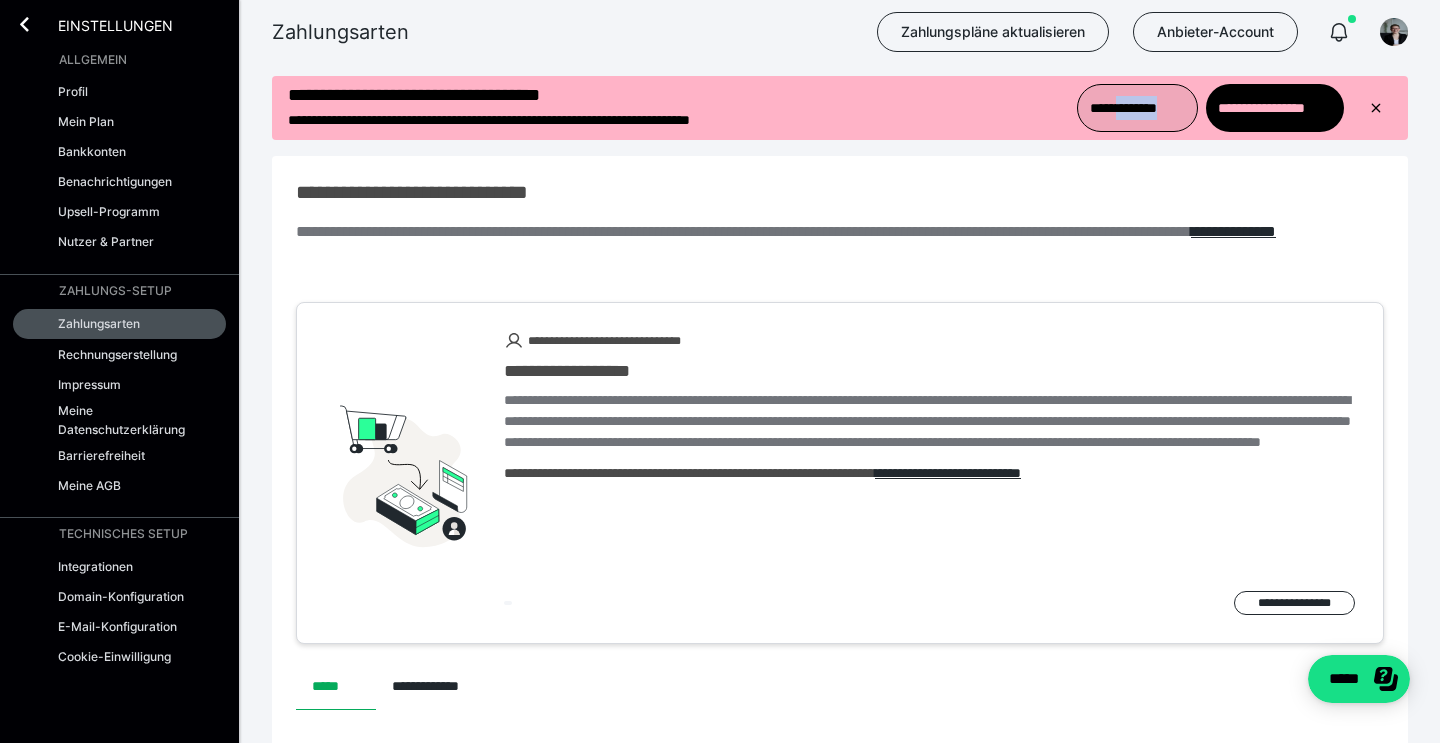 click on "**********" at bounding box center (1138, 108) 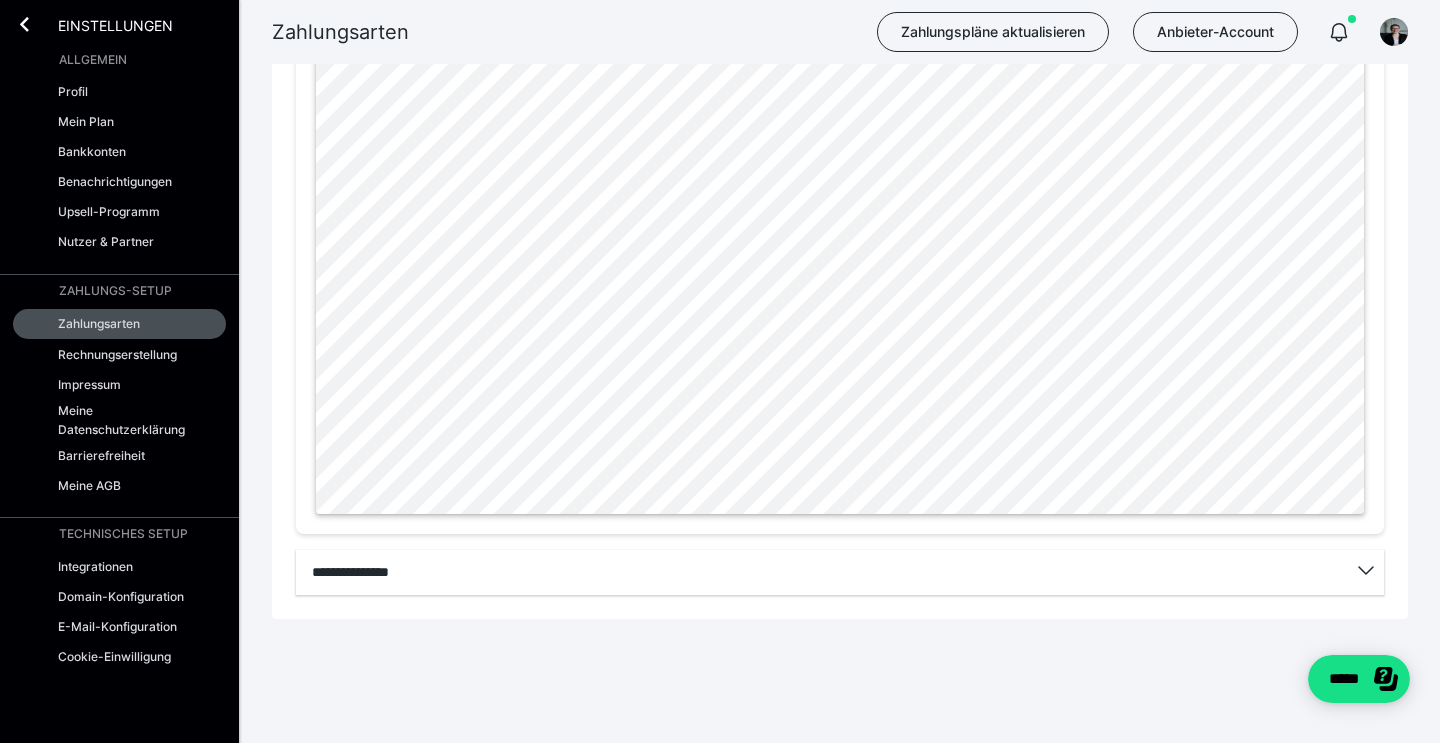 scroll, scrollTop: 1104, scrollLeft: 0, axis: vertical 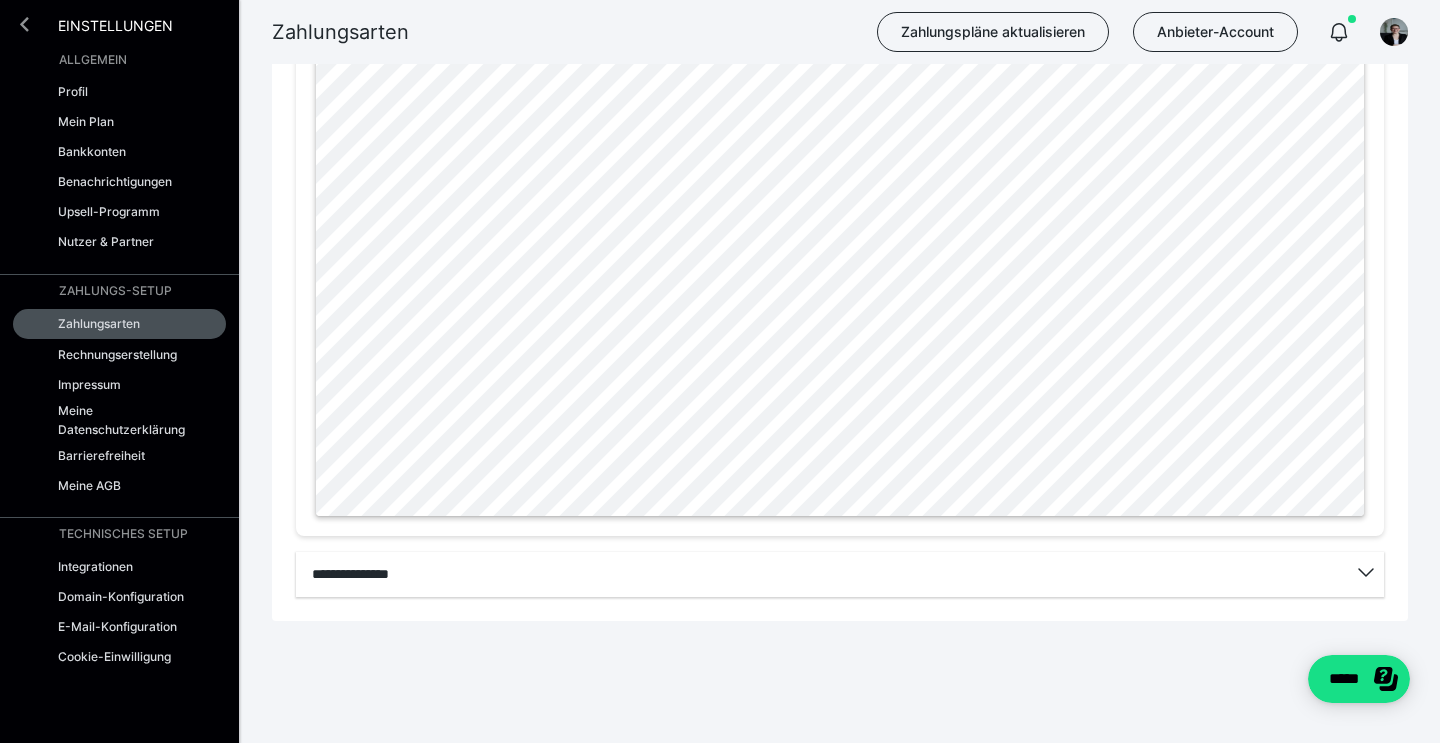 click at bounding box center (24, 24) 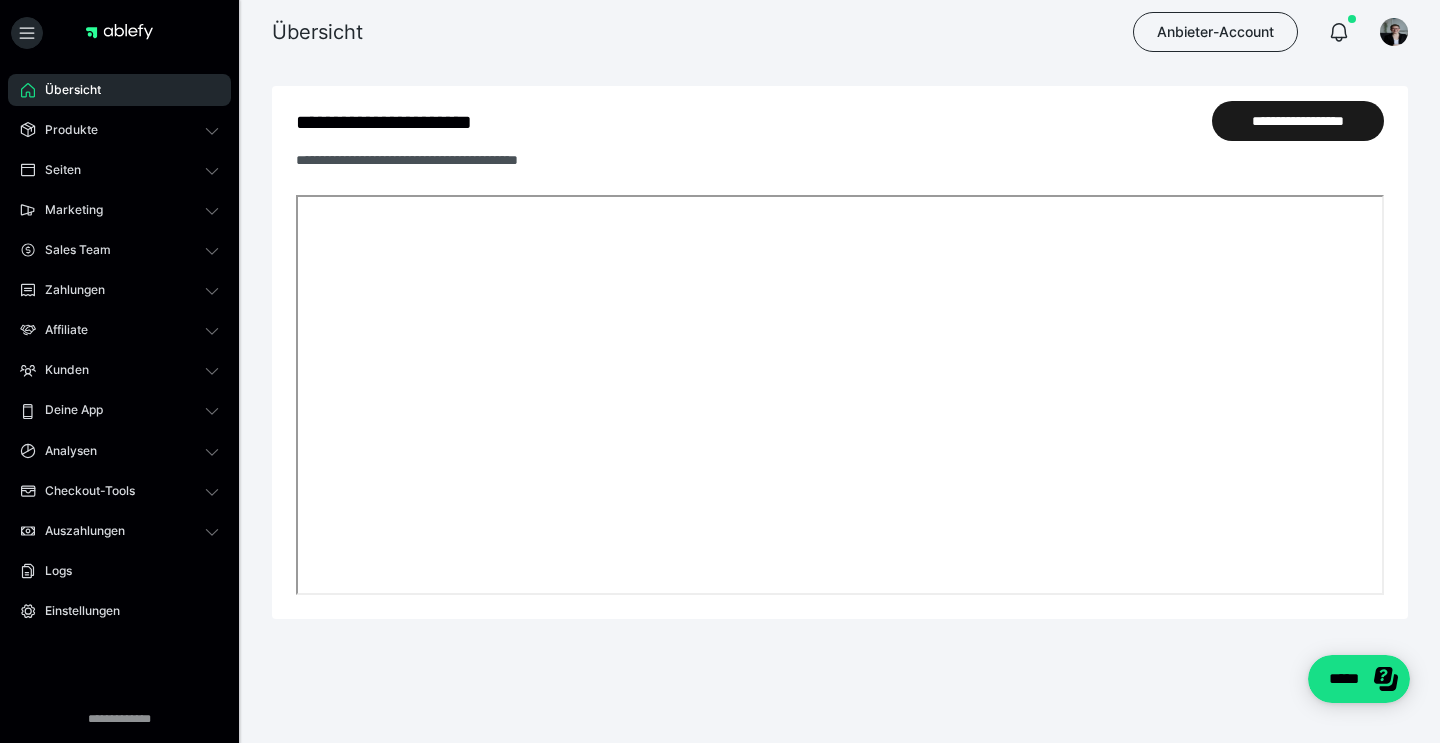 scroll, scrollTop: 1284, scrollLeft: 0, axis: vertical 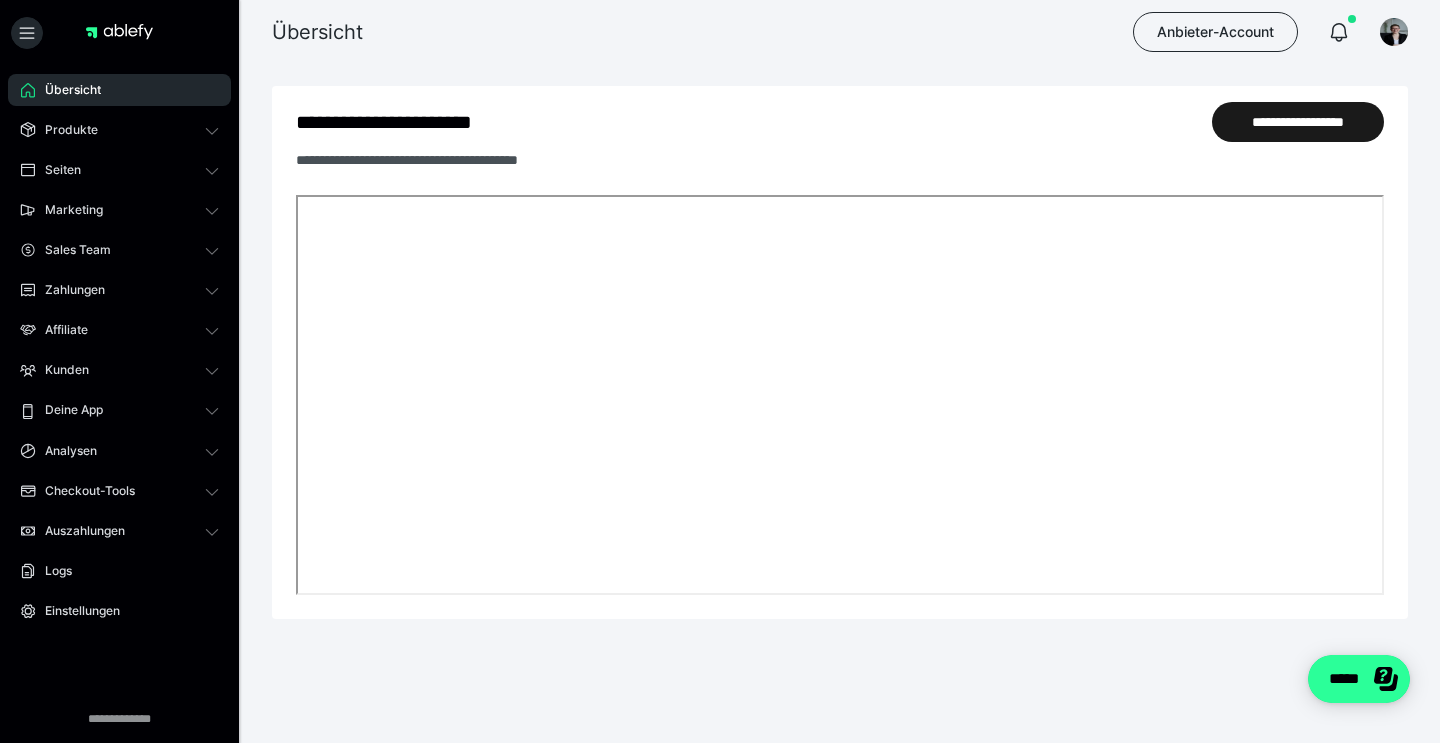 click on "*****" 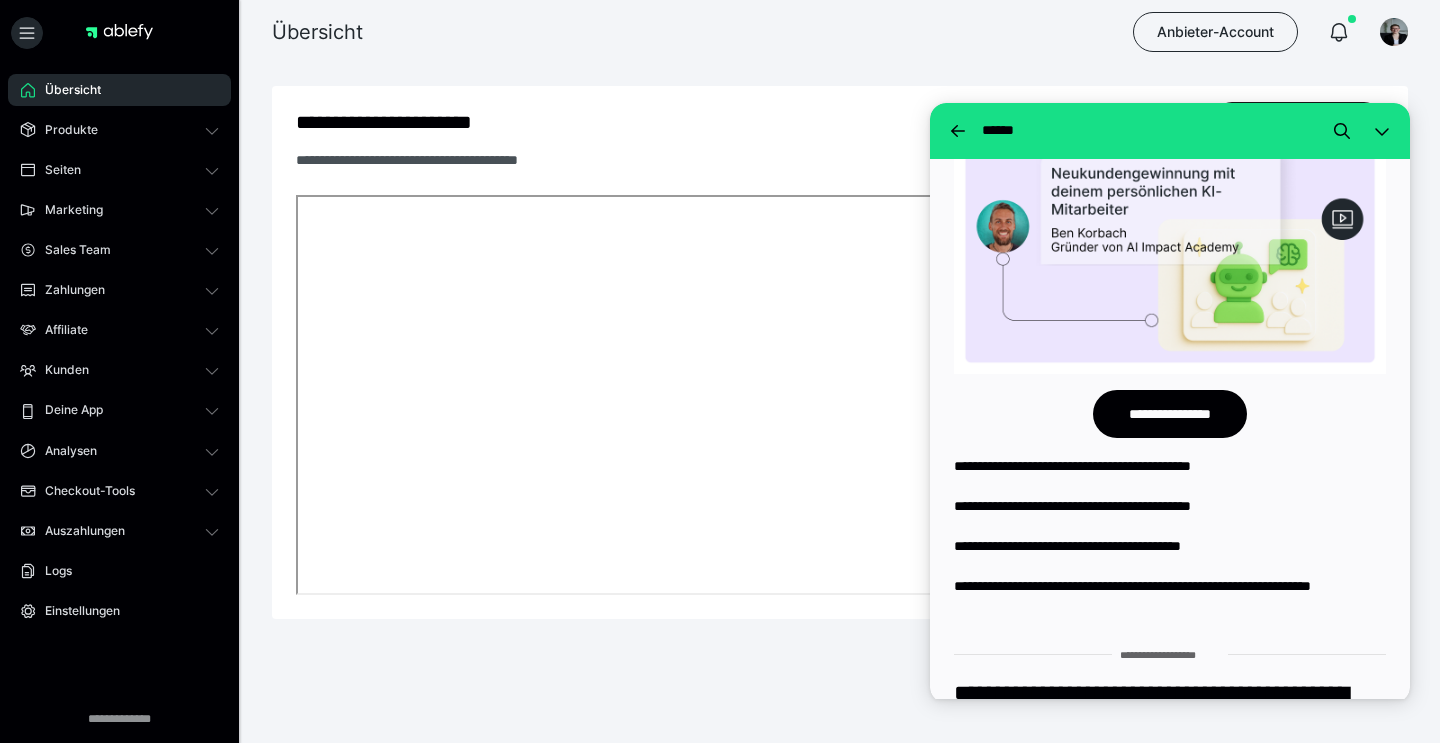 scroll, scrollTop: 1150, scrollLeft: 0, axis: vertical 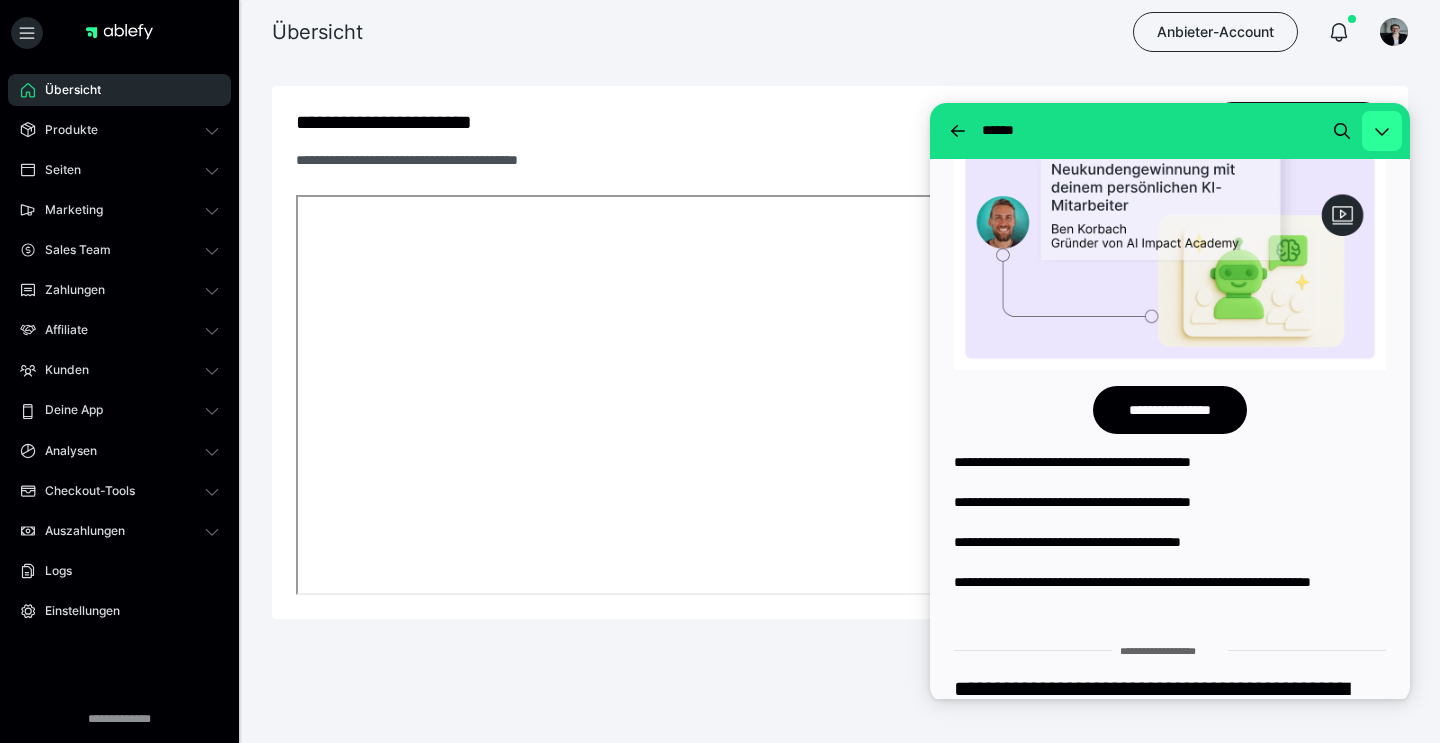 click 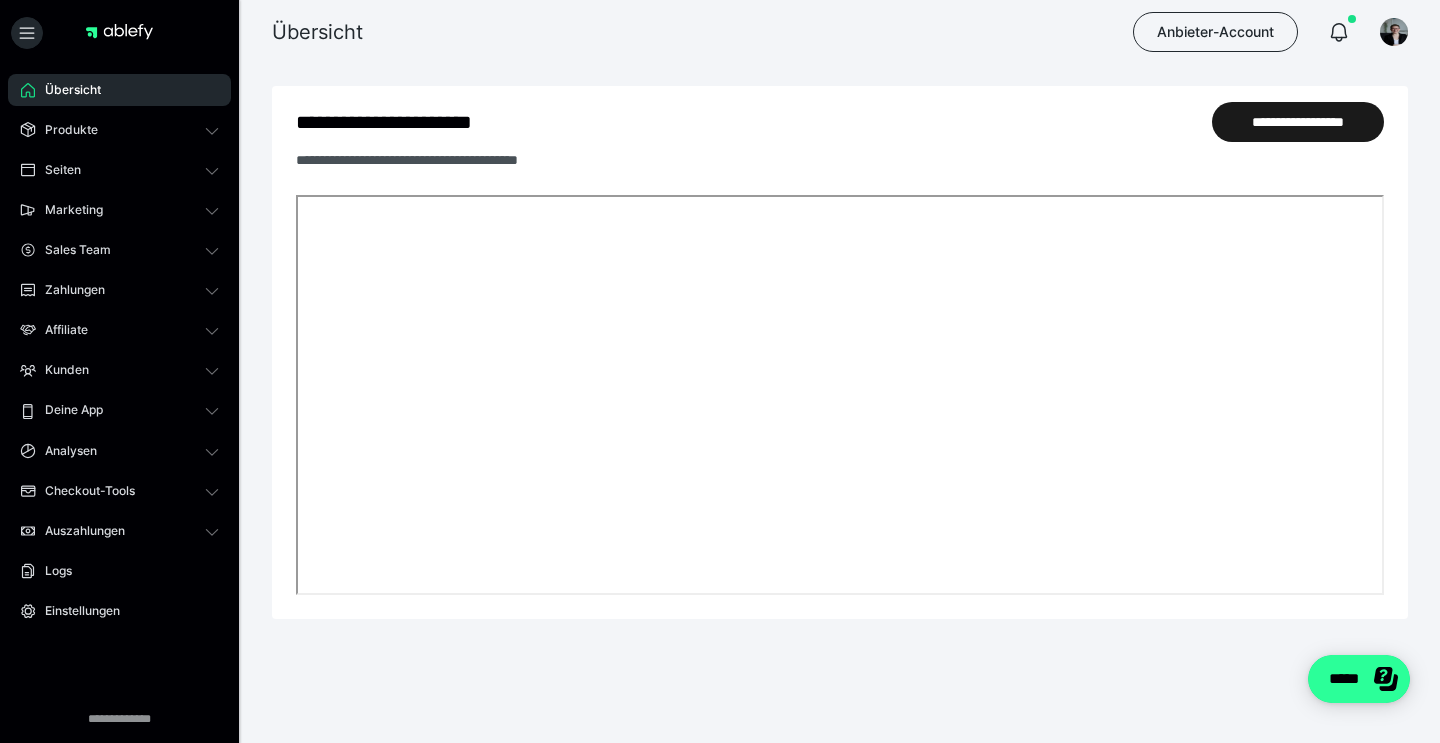 scroll, scrollTop: 0, scrollLeft: 0, axis: both 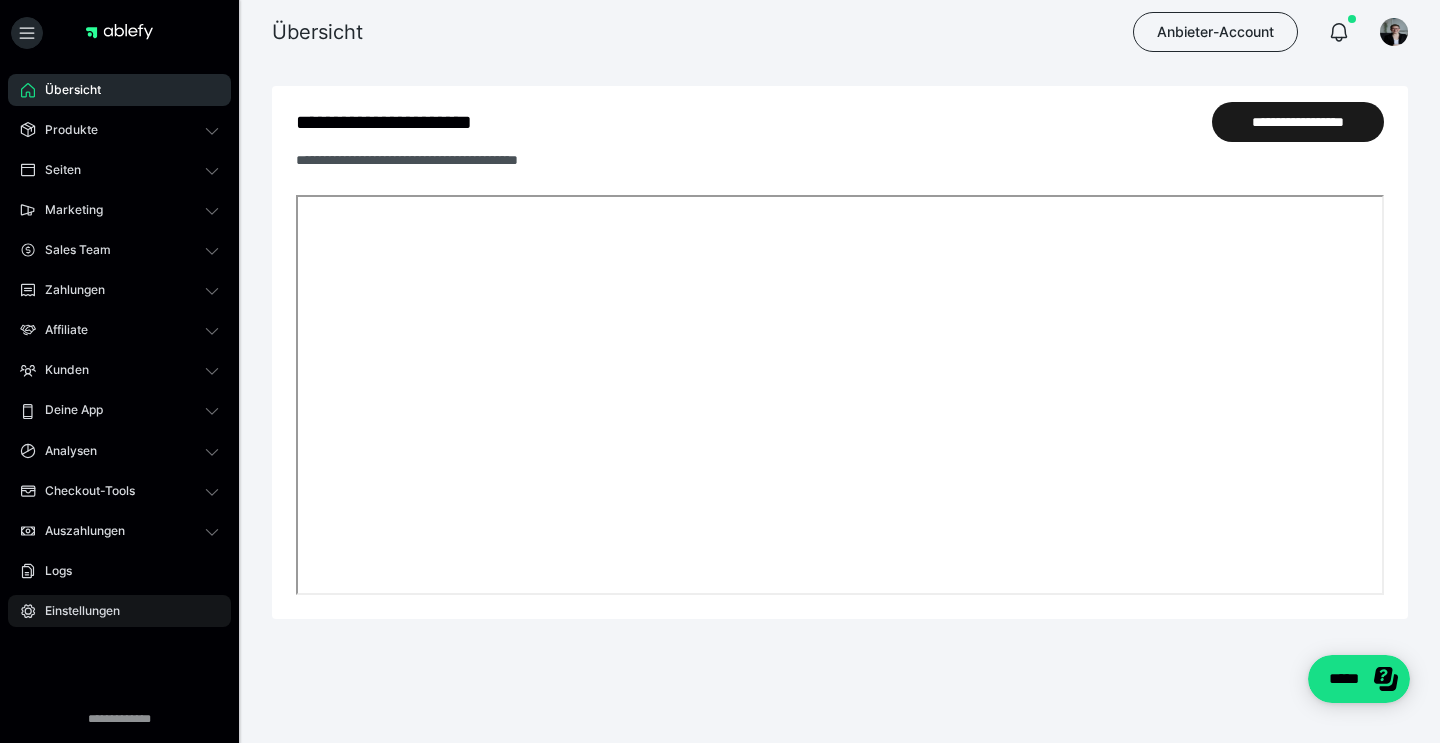 click on "Einstellungen" at bounding box center [119, 611] 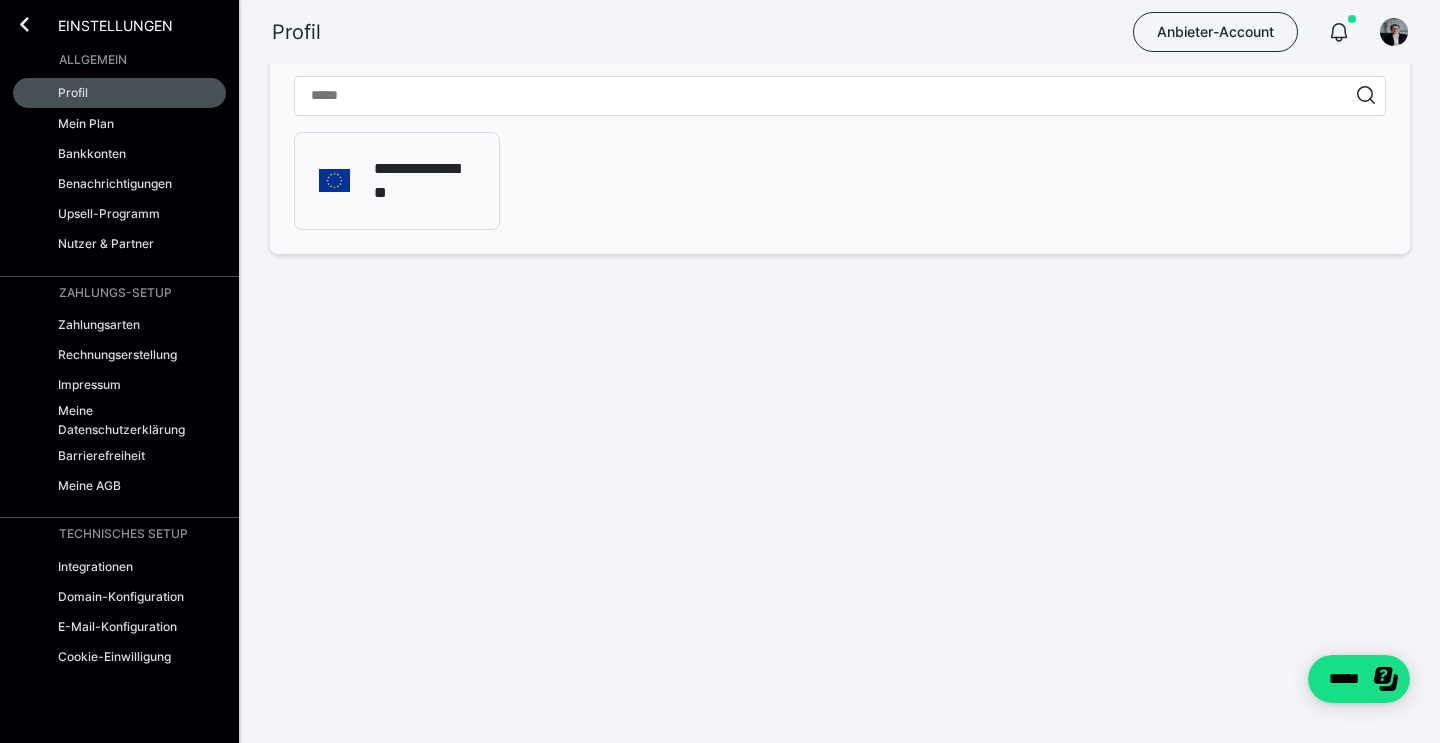 scroll, scrollTop: 155, scrollLeft: 0, axis: vertical 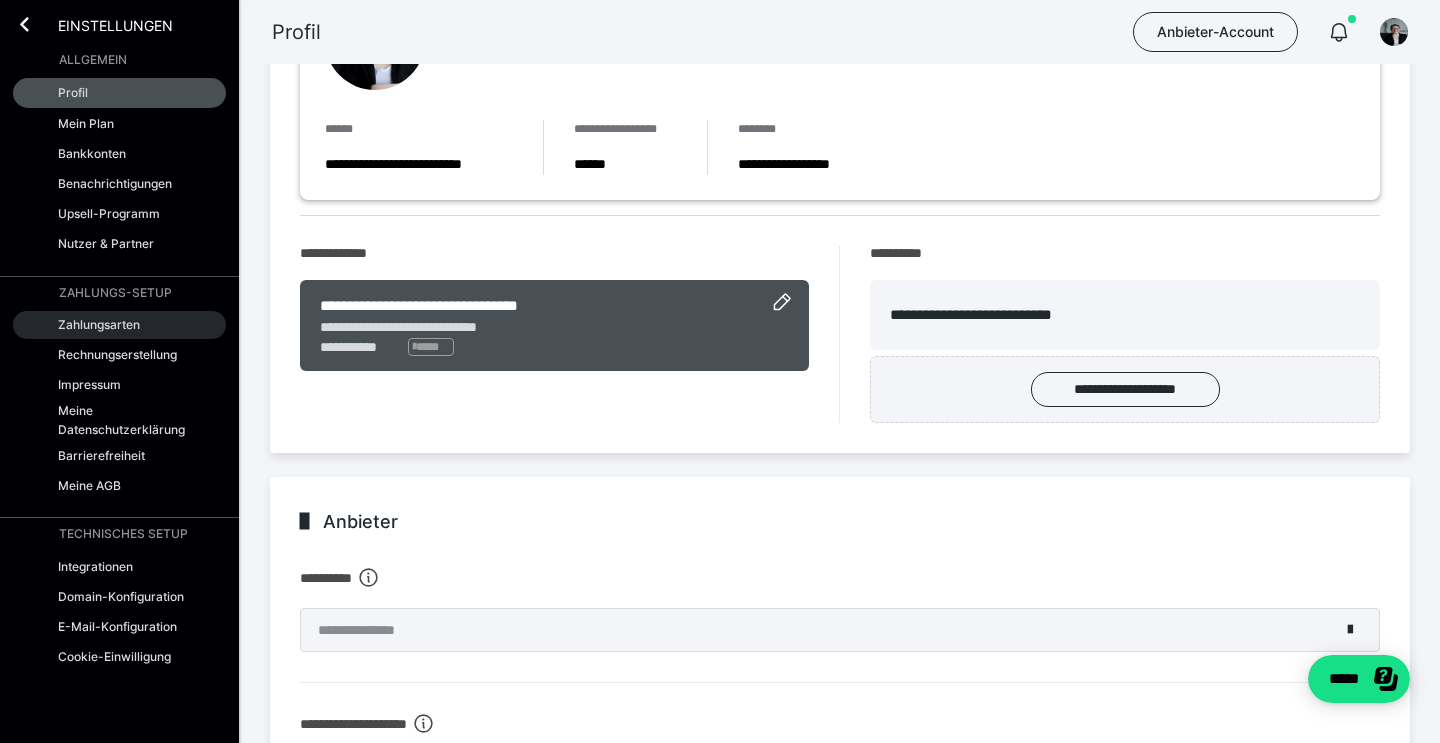 click on "Zahlungsarten" at bounding box center [99, 324] 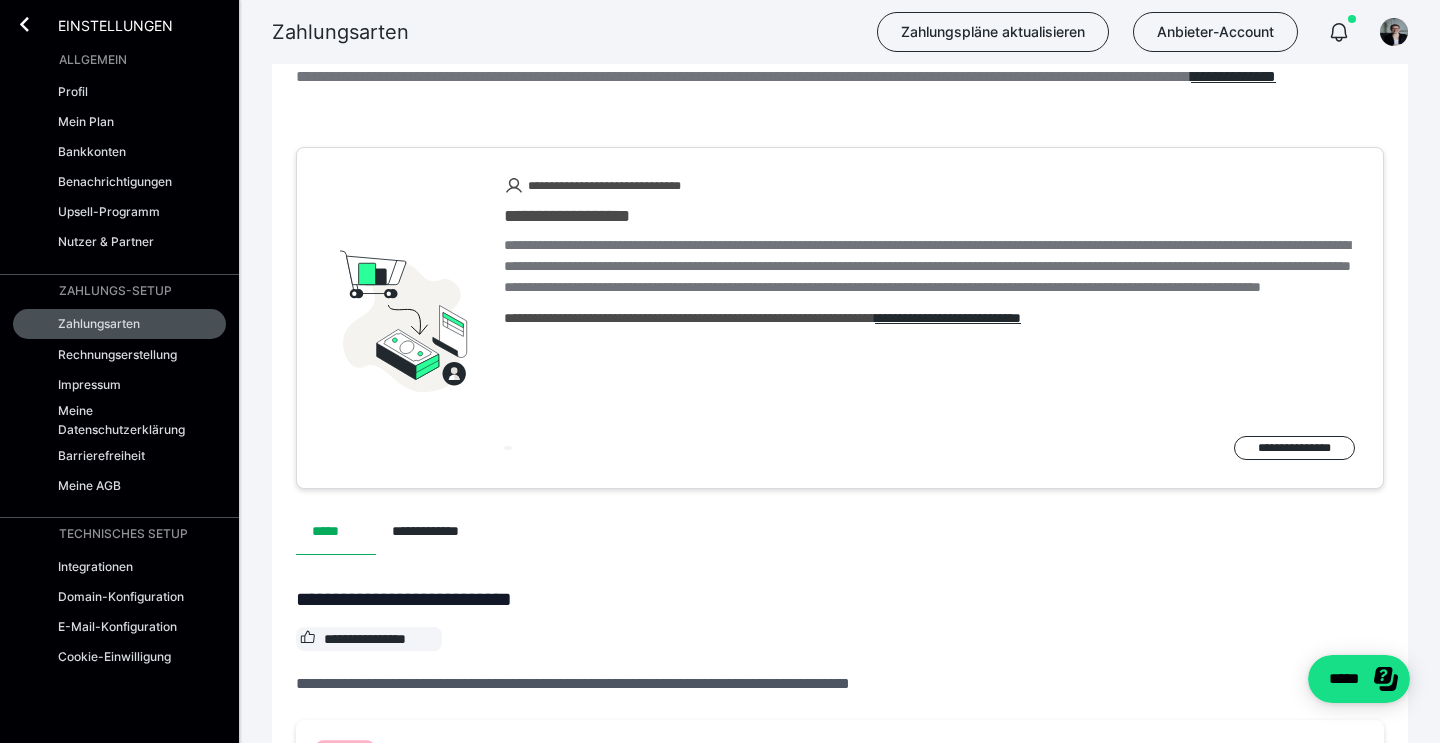 scroll, scrollTop: 0, scrollLeft: 0, axis: both 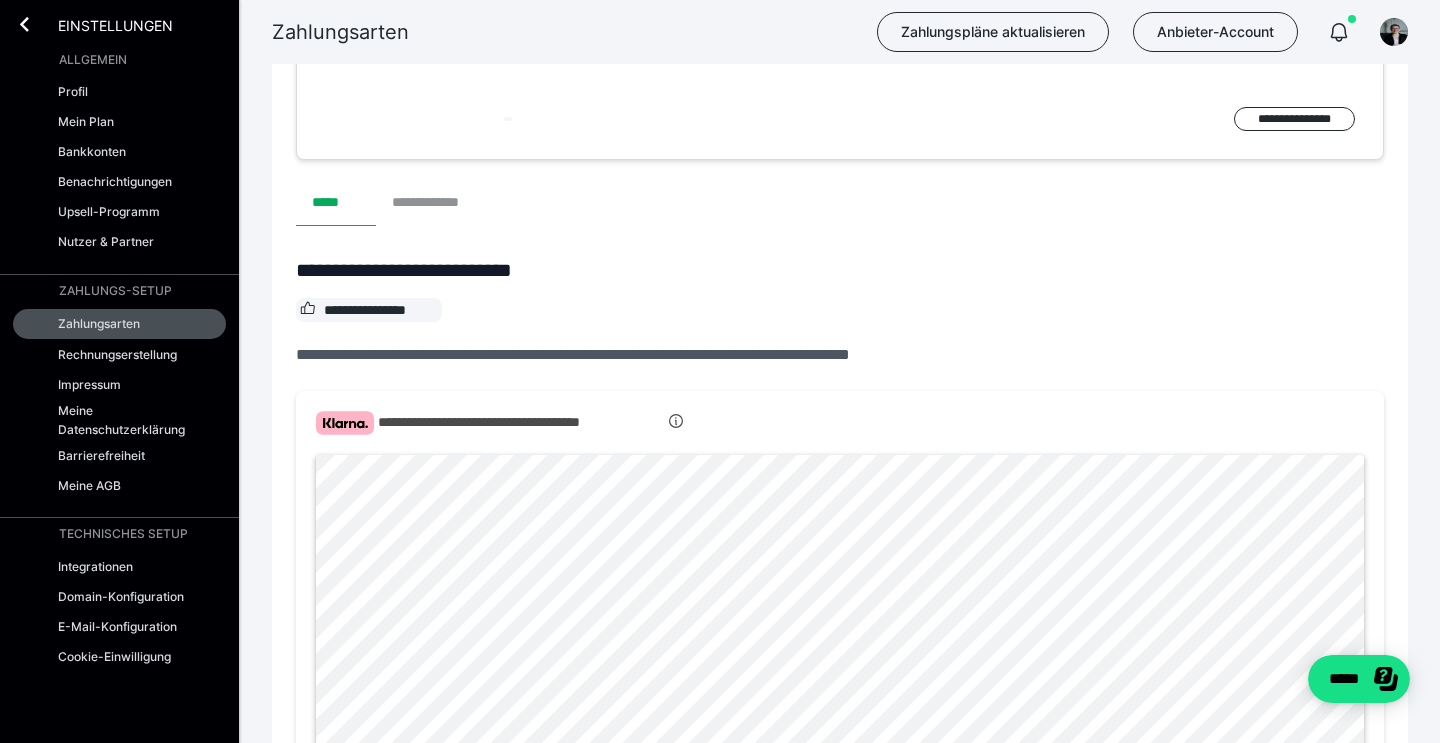 click on "**********" at bounding box center [437, 202] 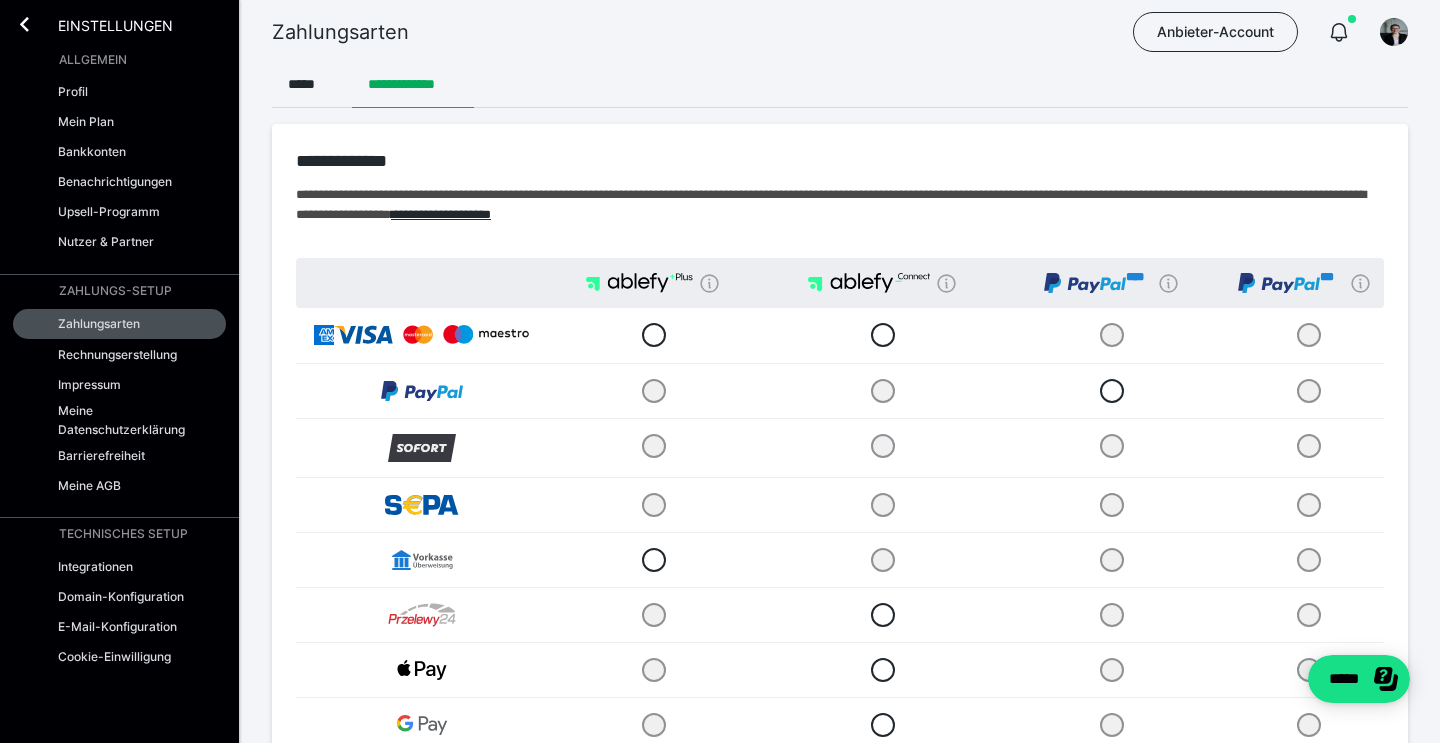scroll, scrollTop: 0, scrollLeft: 0, axis: both 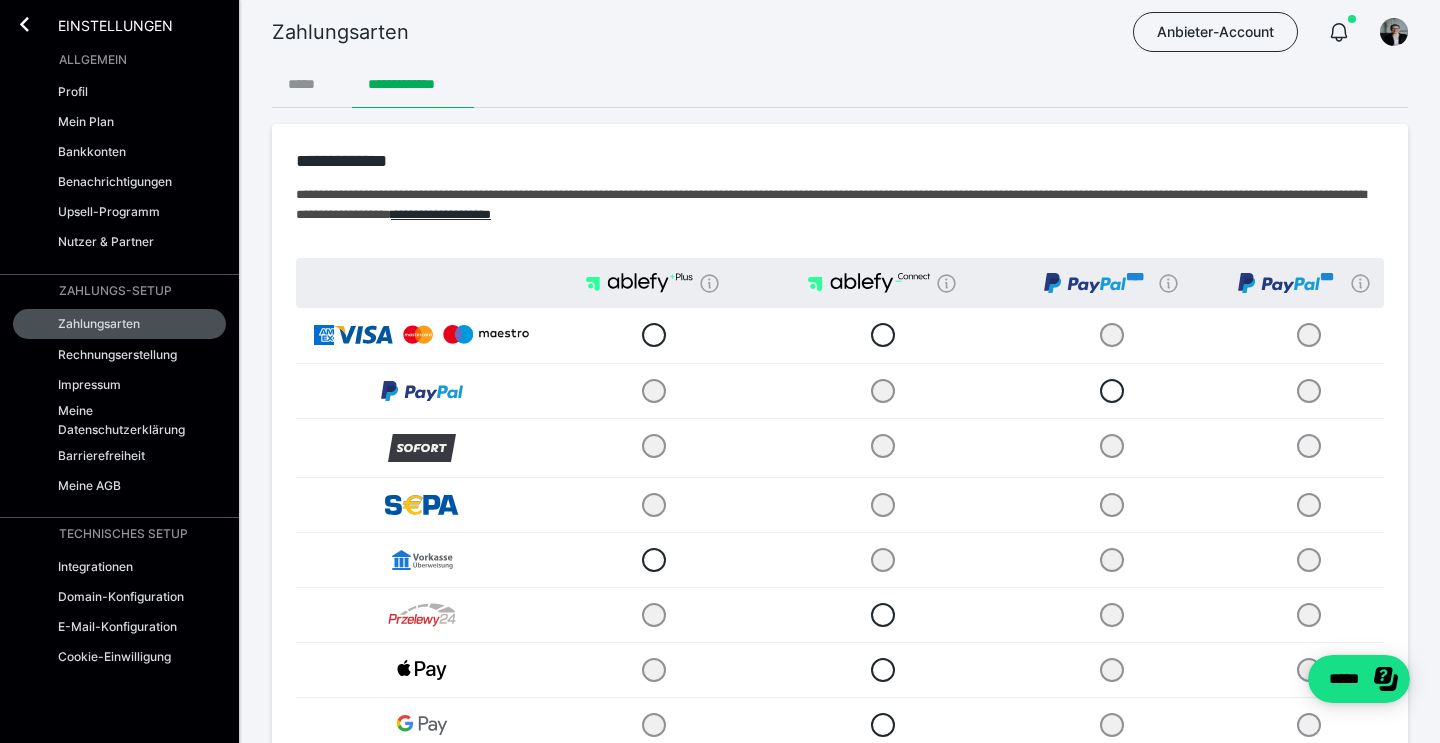 click on "*****" at bounding box center (312, 84) 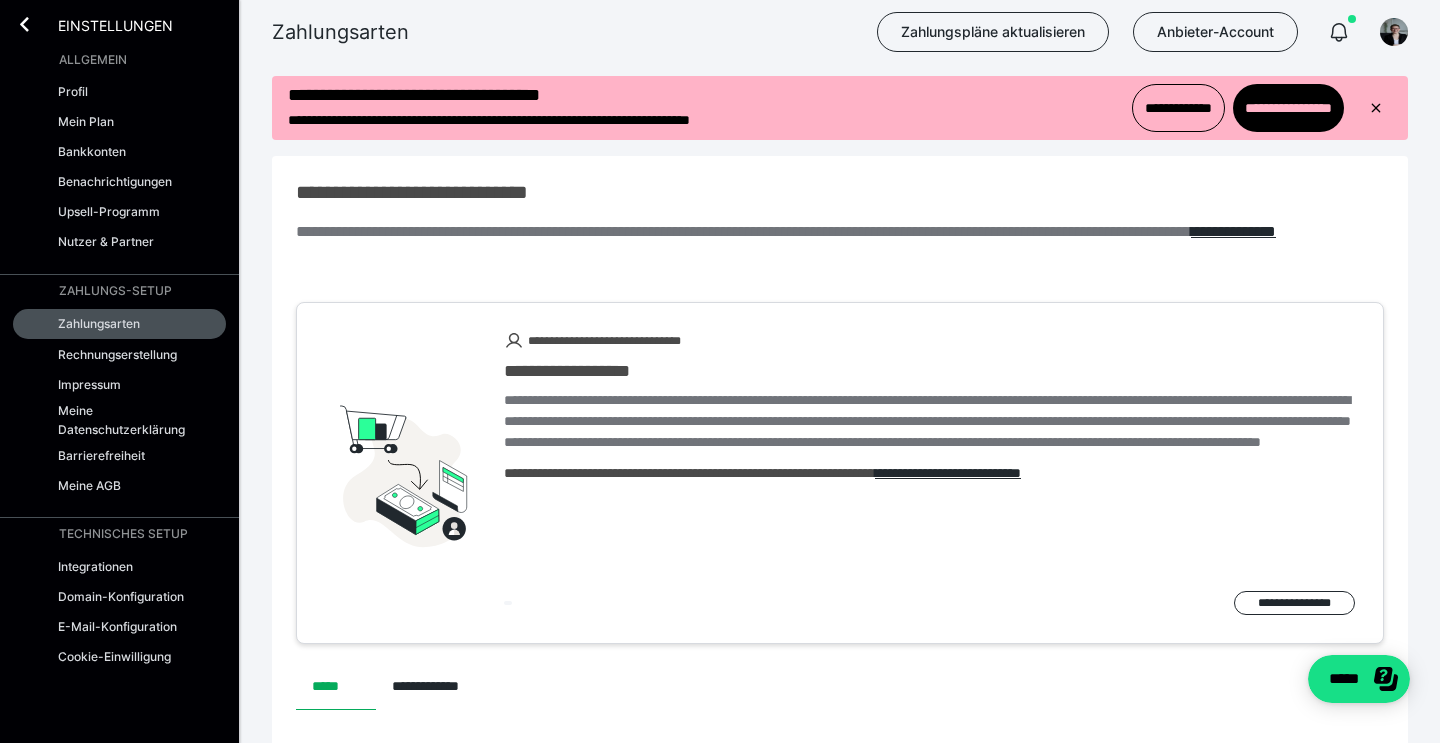 scroll, scrollTop: 0, scrollLeft: 0, axis: both 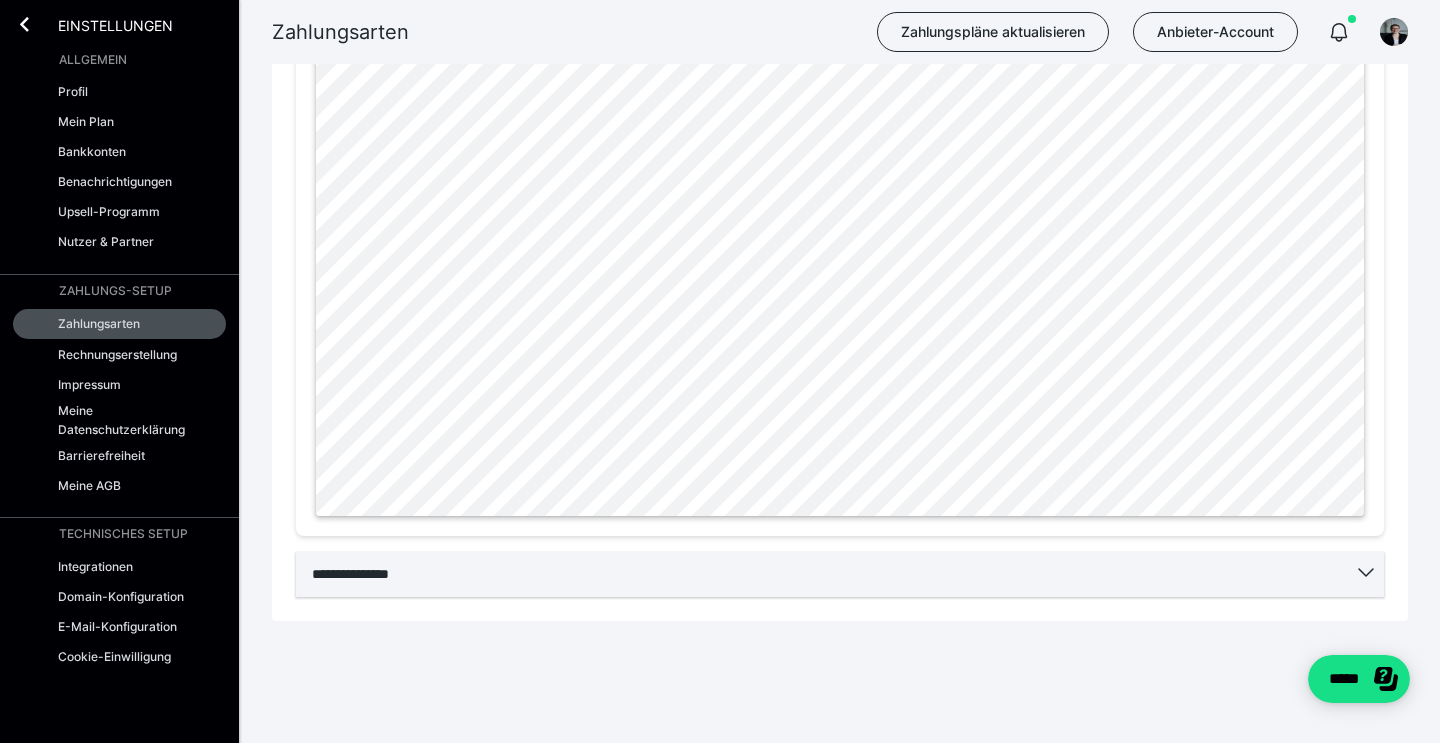 click on "**********" at bounding box center (840, 574) 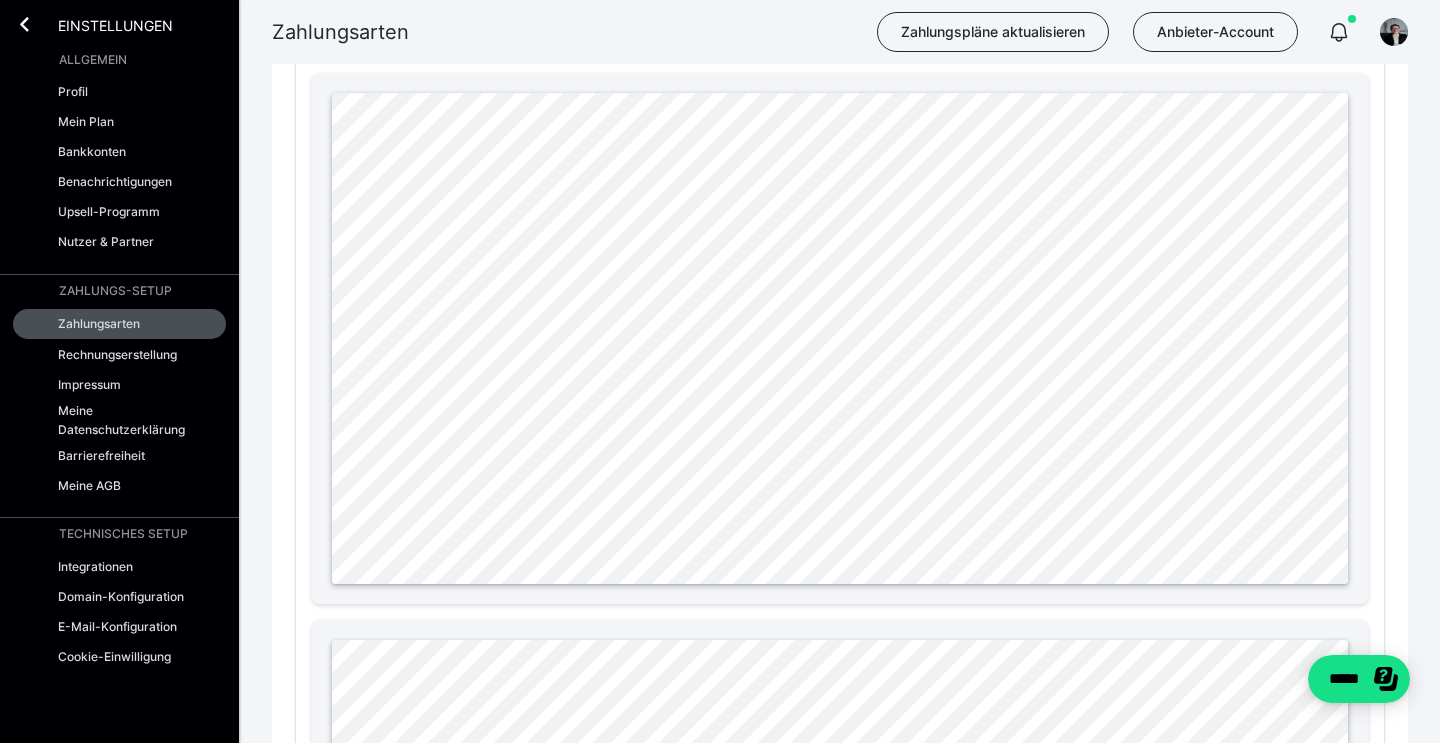 scroll, scrollTop: 2017, scrollLeft: 0, axis: vertical 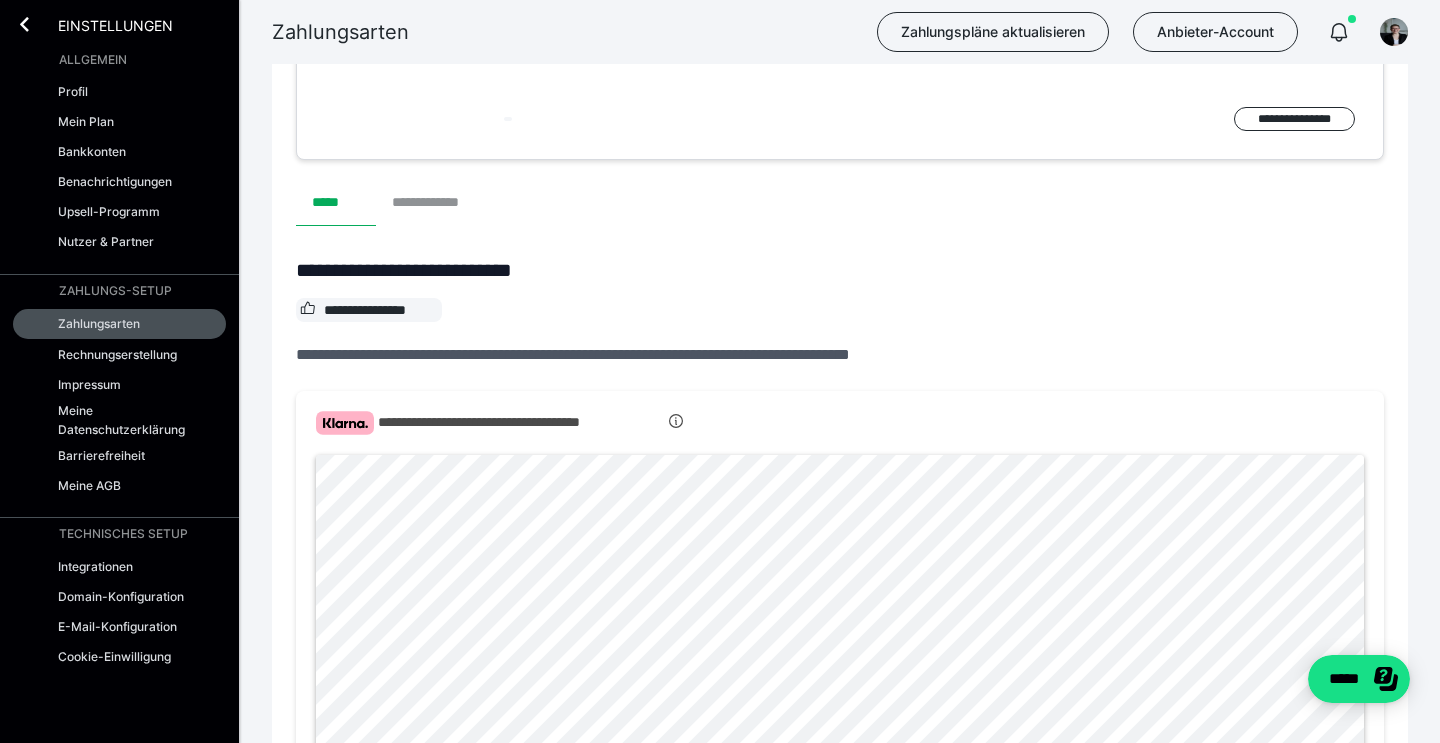 click on "**********" at bounding box center (437, 202) 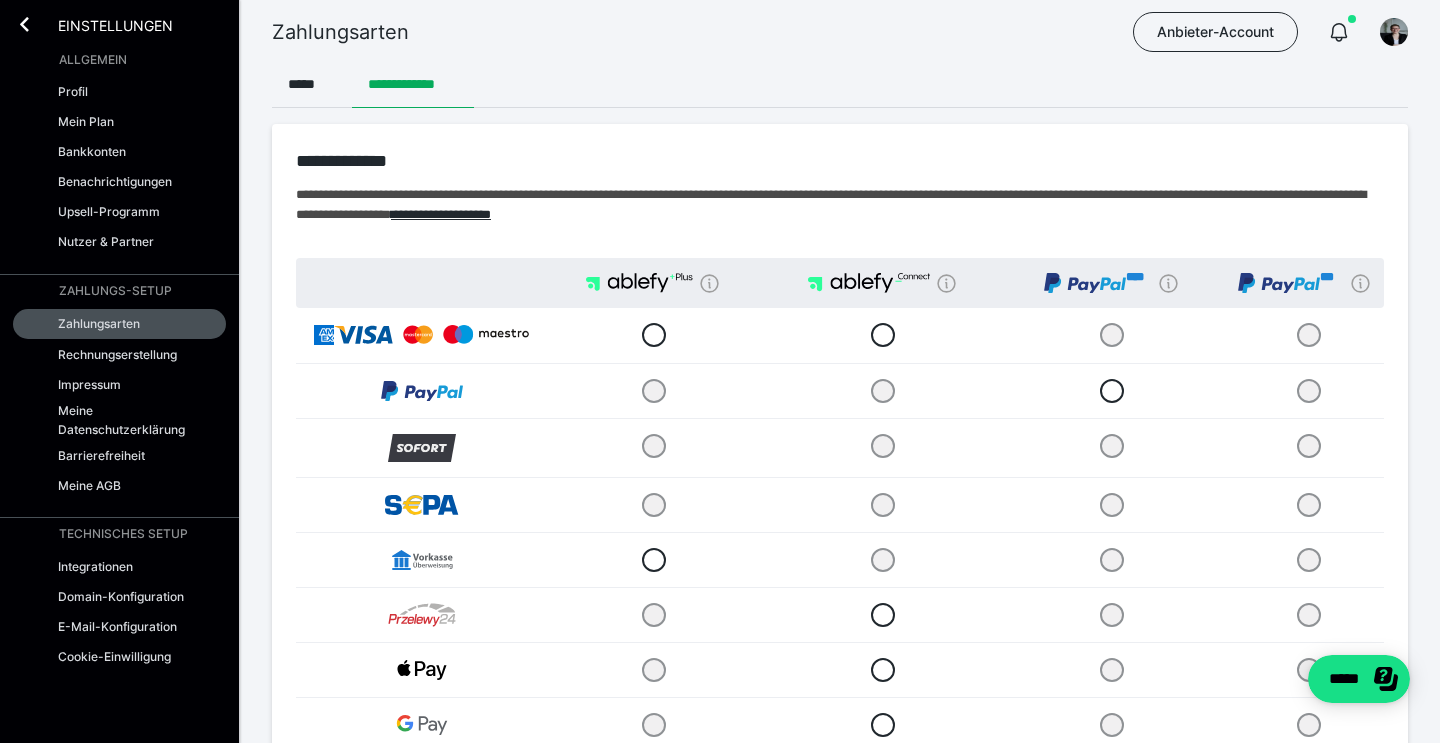 scroll, scrollTop: 0, scrollLeft: 0, axis: both 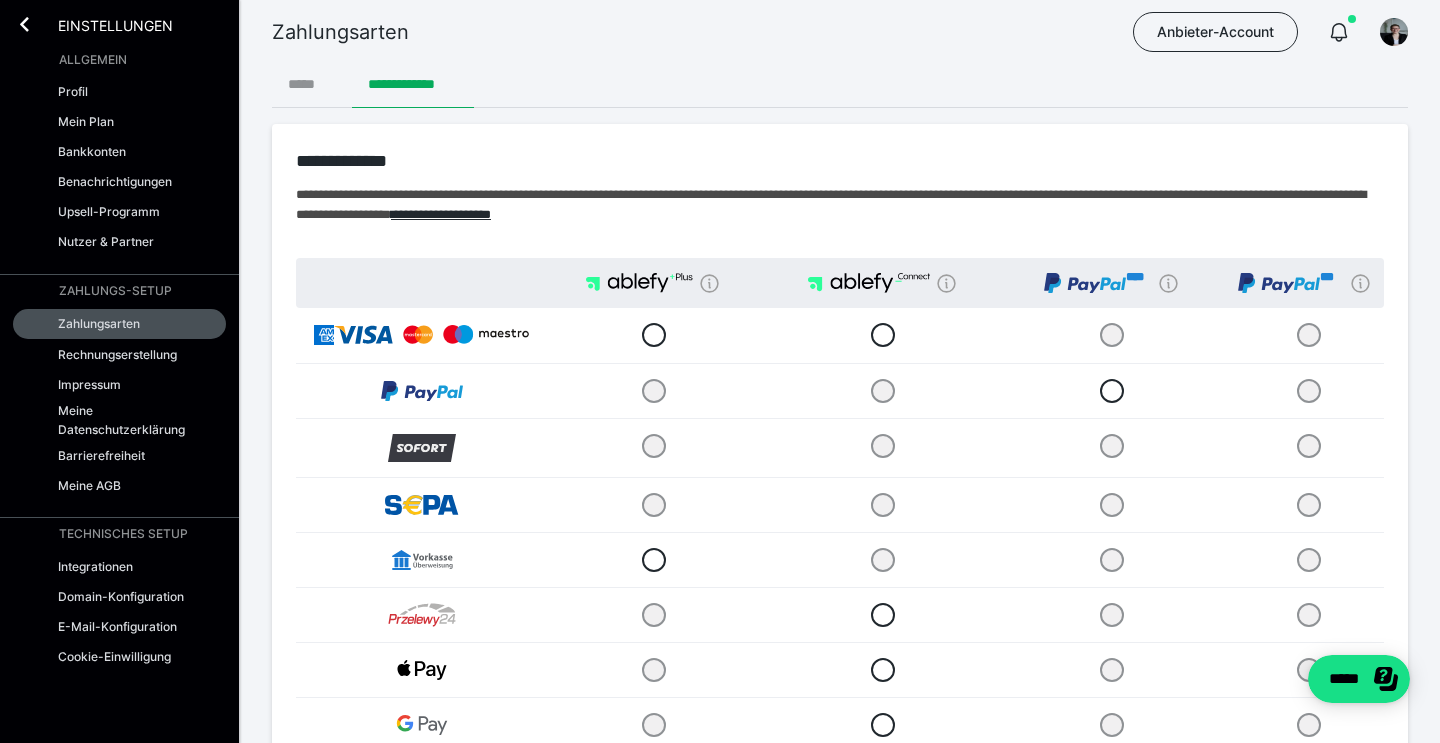 click on "*****" at bounding box center [312, 84] 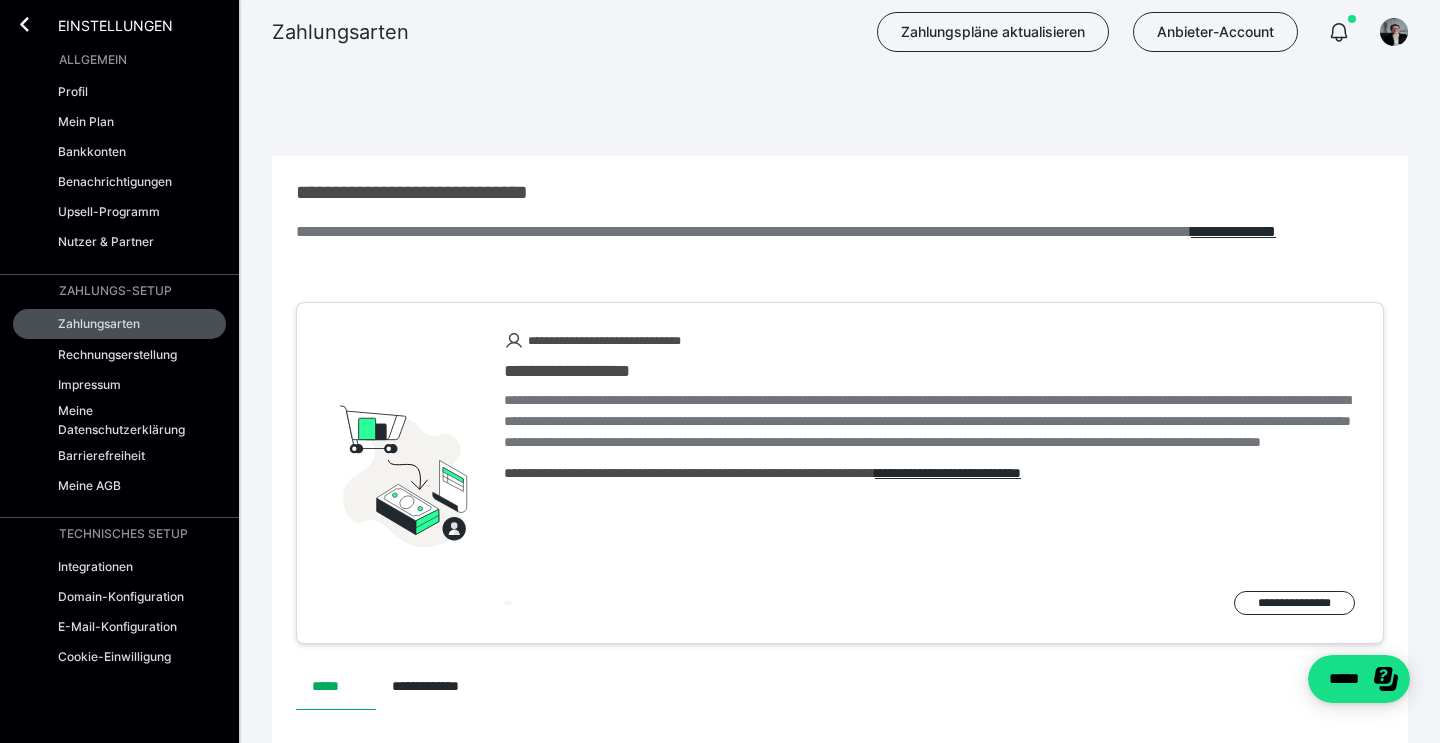 scroll, scrollTop: 137, scrollLeft: 0, axis: vertical 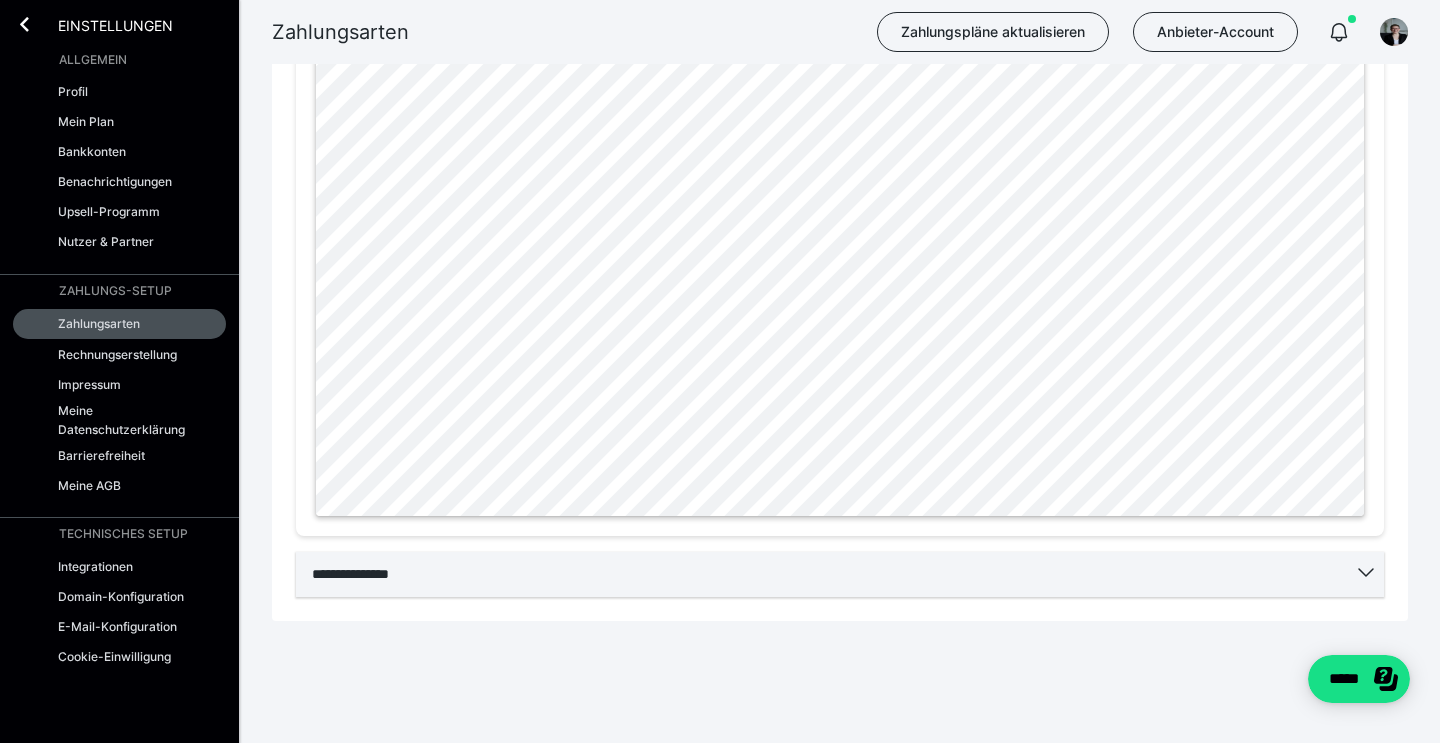 click on "**********" at bounding box center [840, 574] 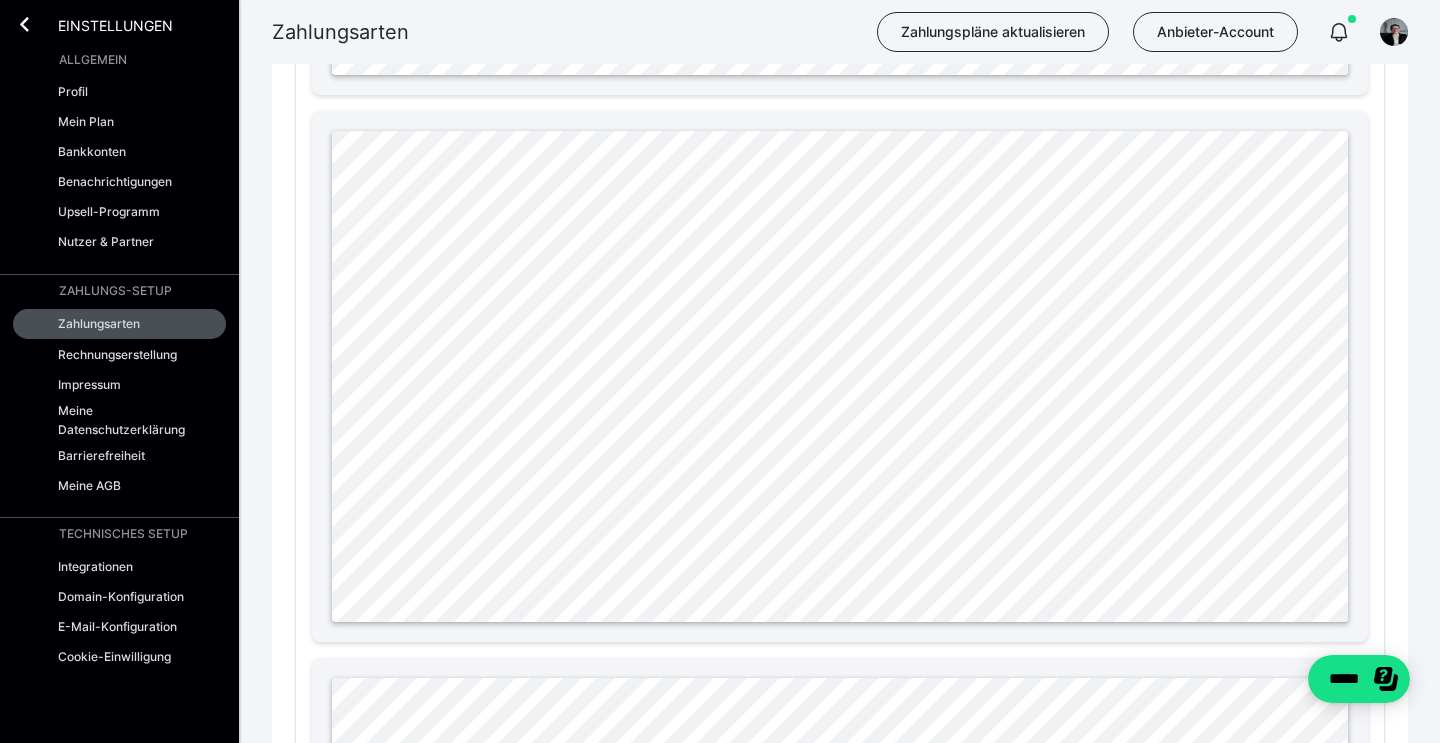 scroll, scrollTop: 1974, scrollLeft: 0, axis: vertical 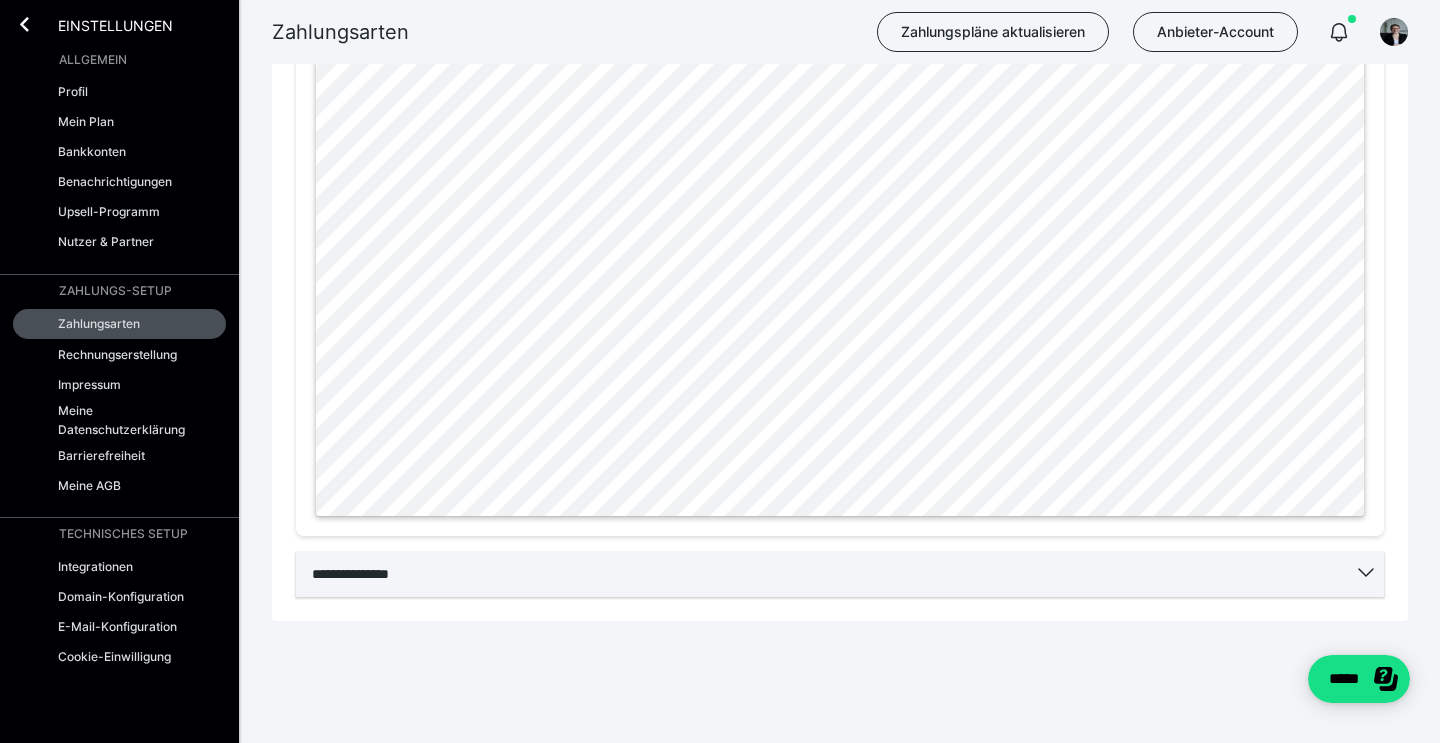 click on "**********" at bounding box center [840, 574] 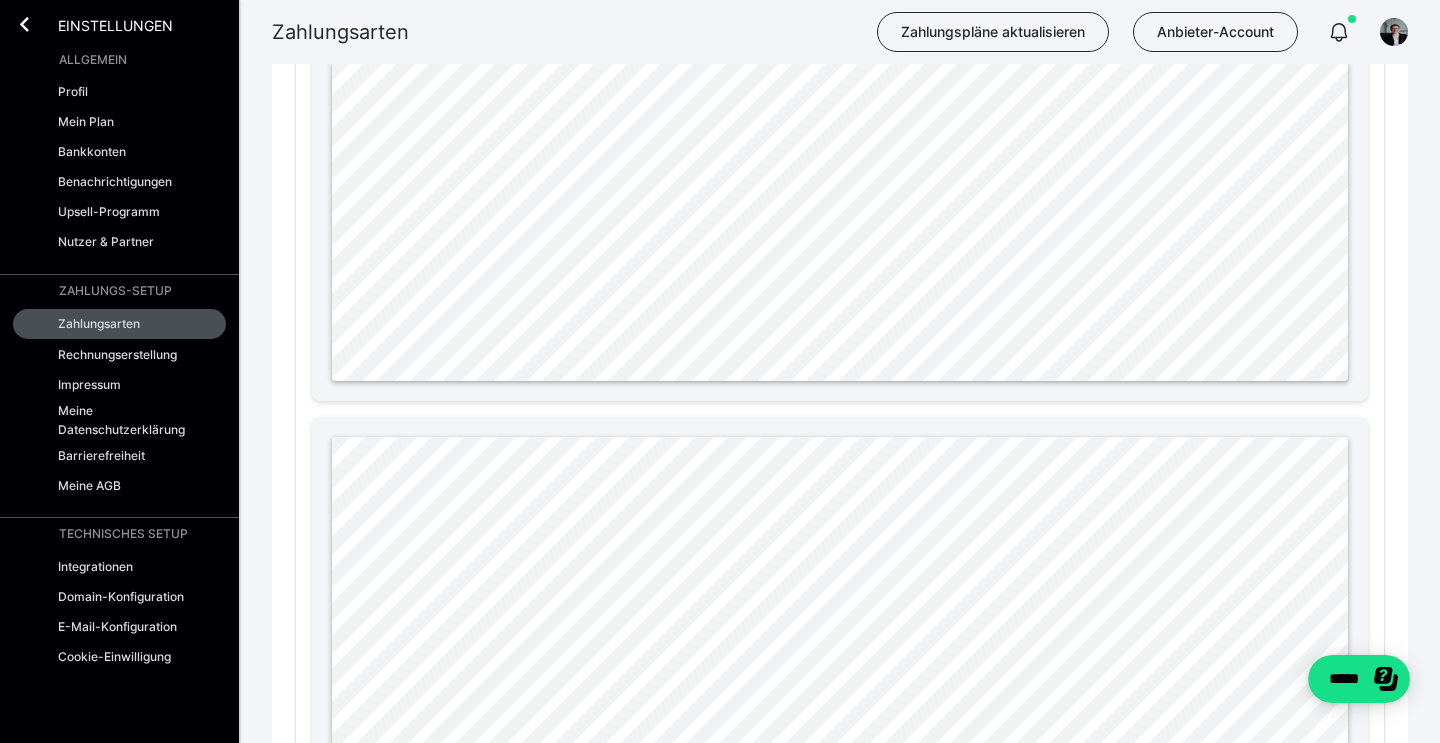 scroll, scrollTop: 1729, scrollLeft: 0, axis: vertical 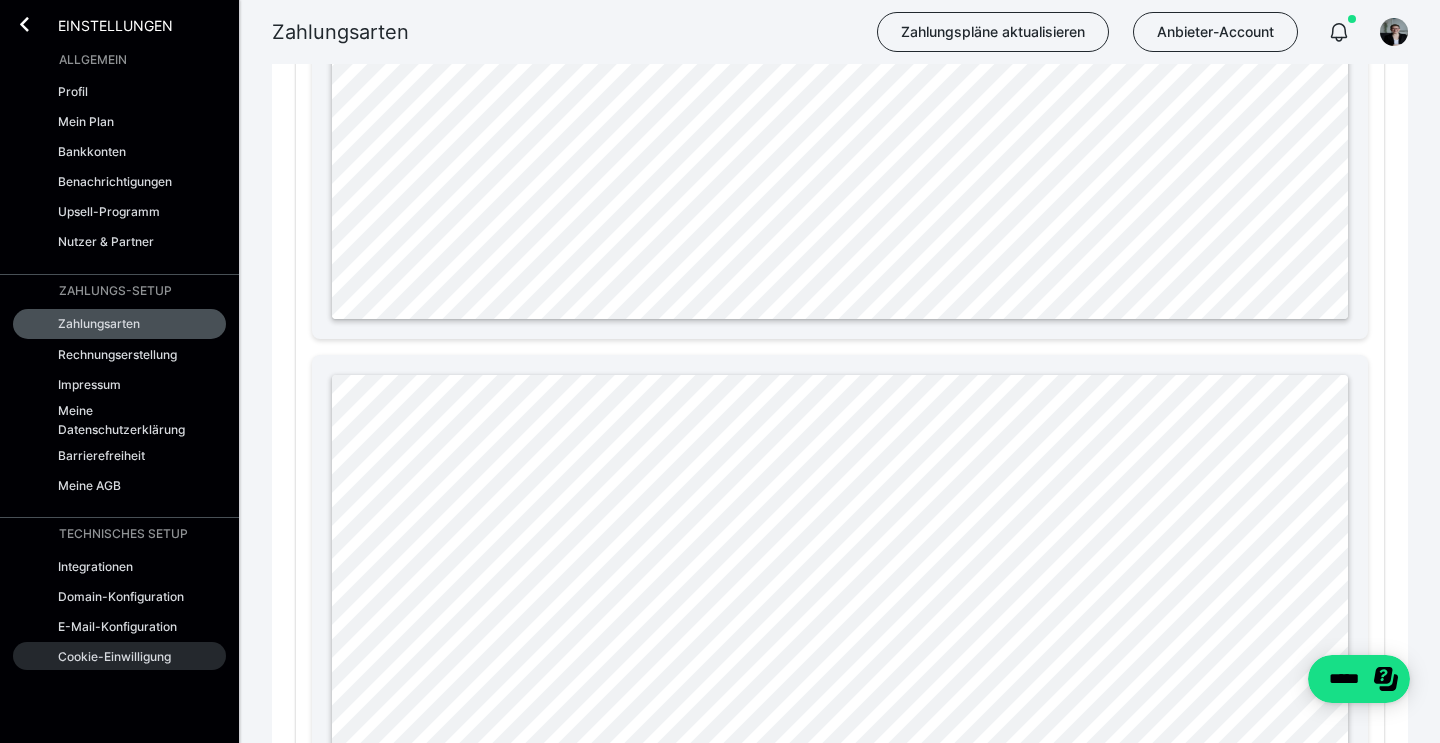 click on "Cookie-Einwilligung" at bounding box center (114, 656) 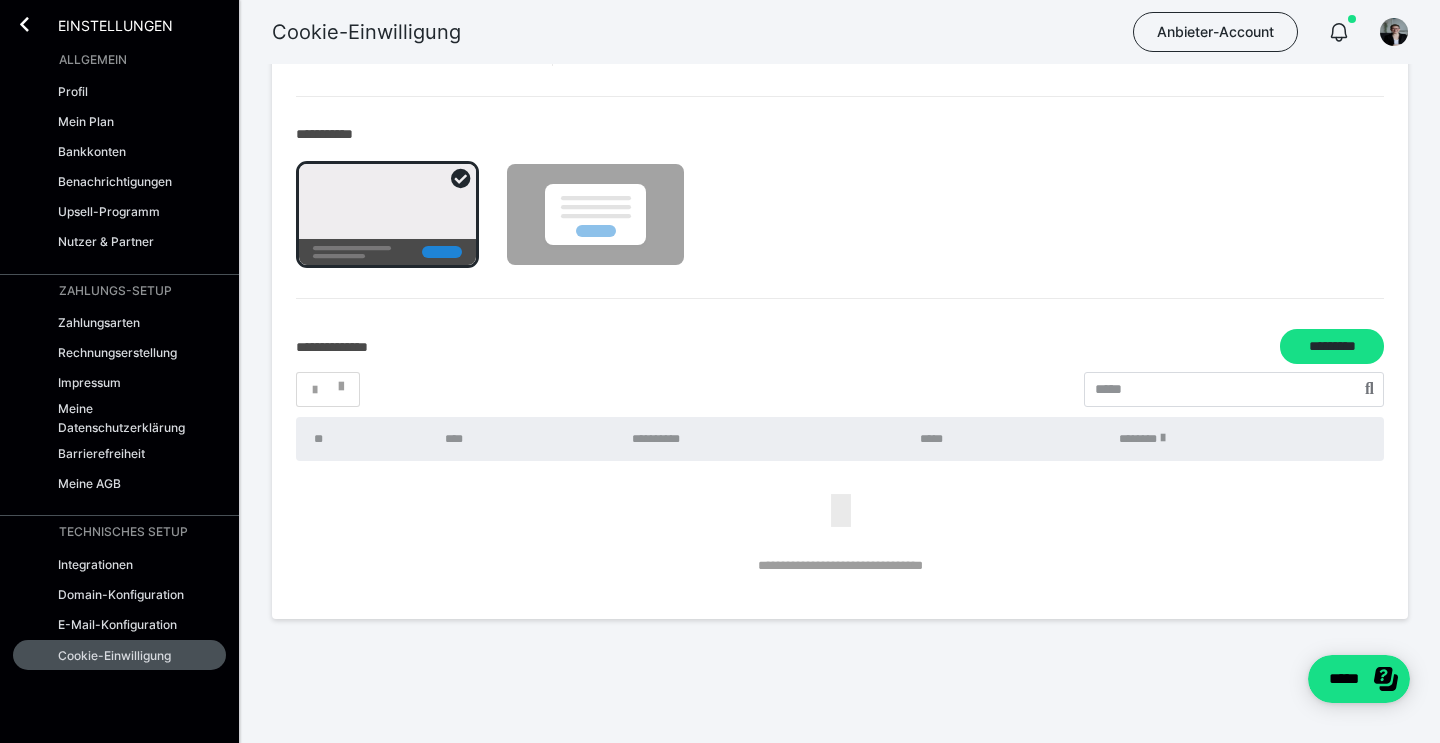 scroll, scrollTop: 94, scrollLeft: 0, axis: vertical 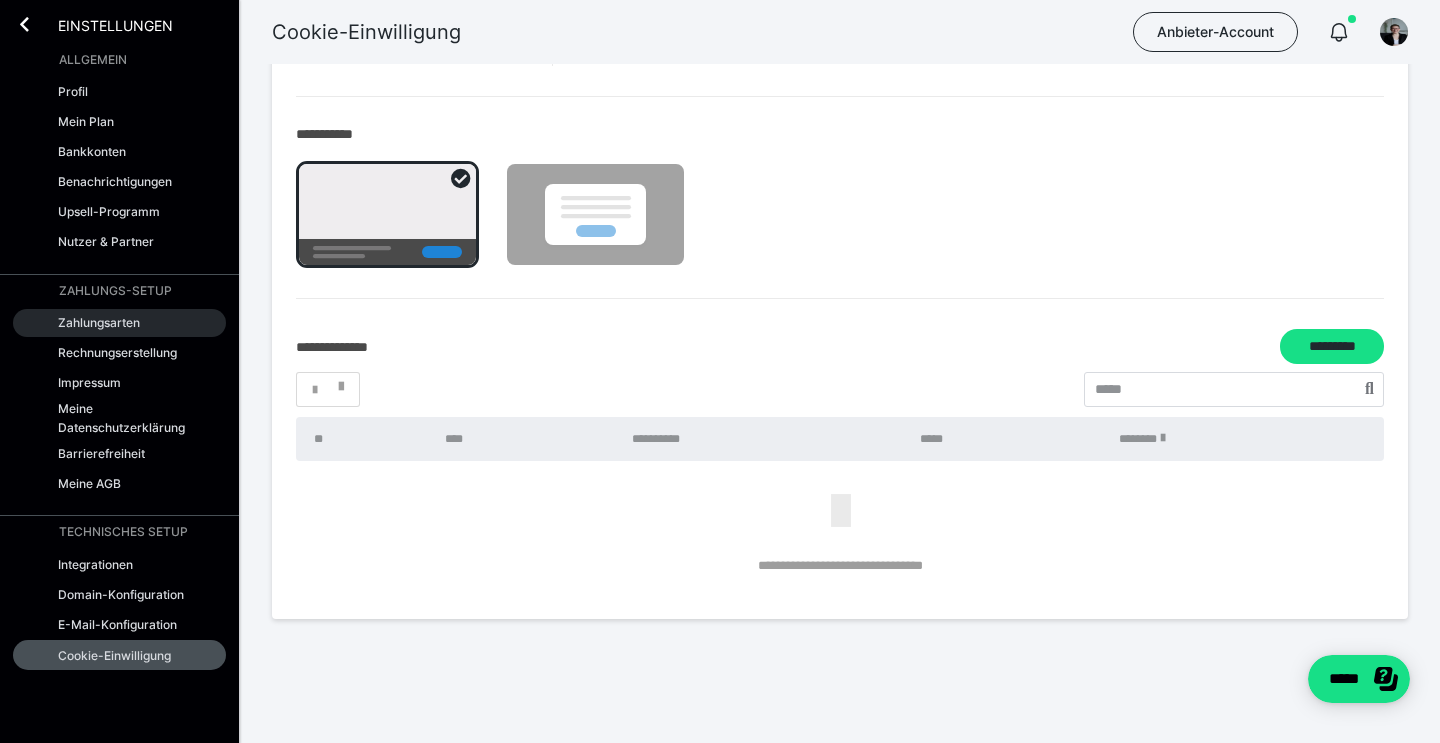 click on "Zahlungsarten" at bounding box center [119, 323] 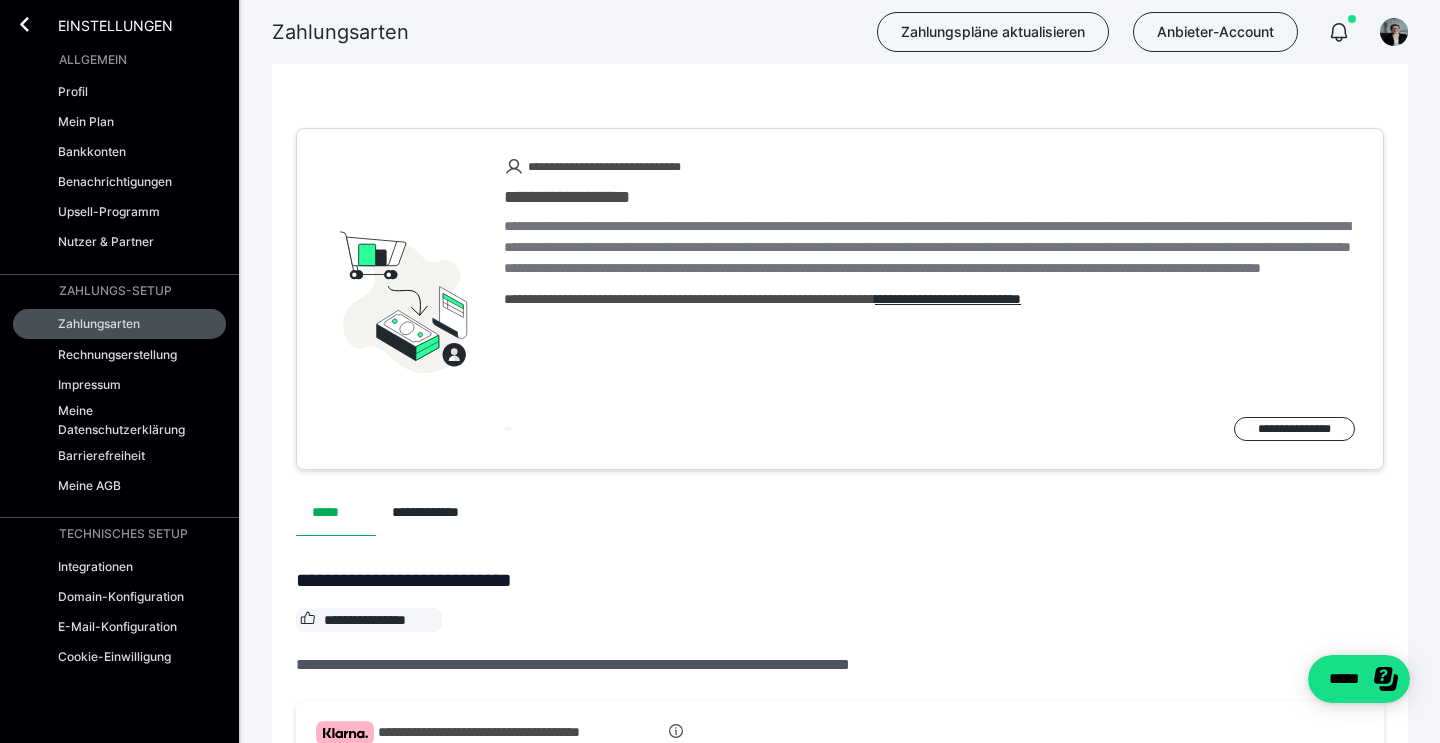 scroll, scrollTop: 0, scrollLeft: 0, axis: both 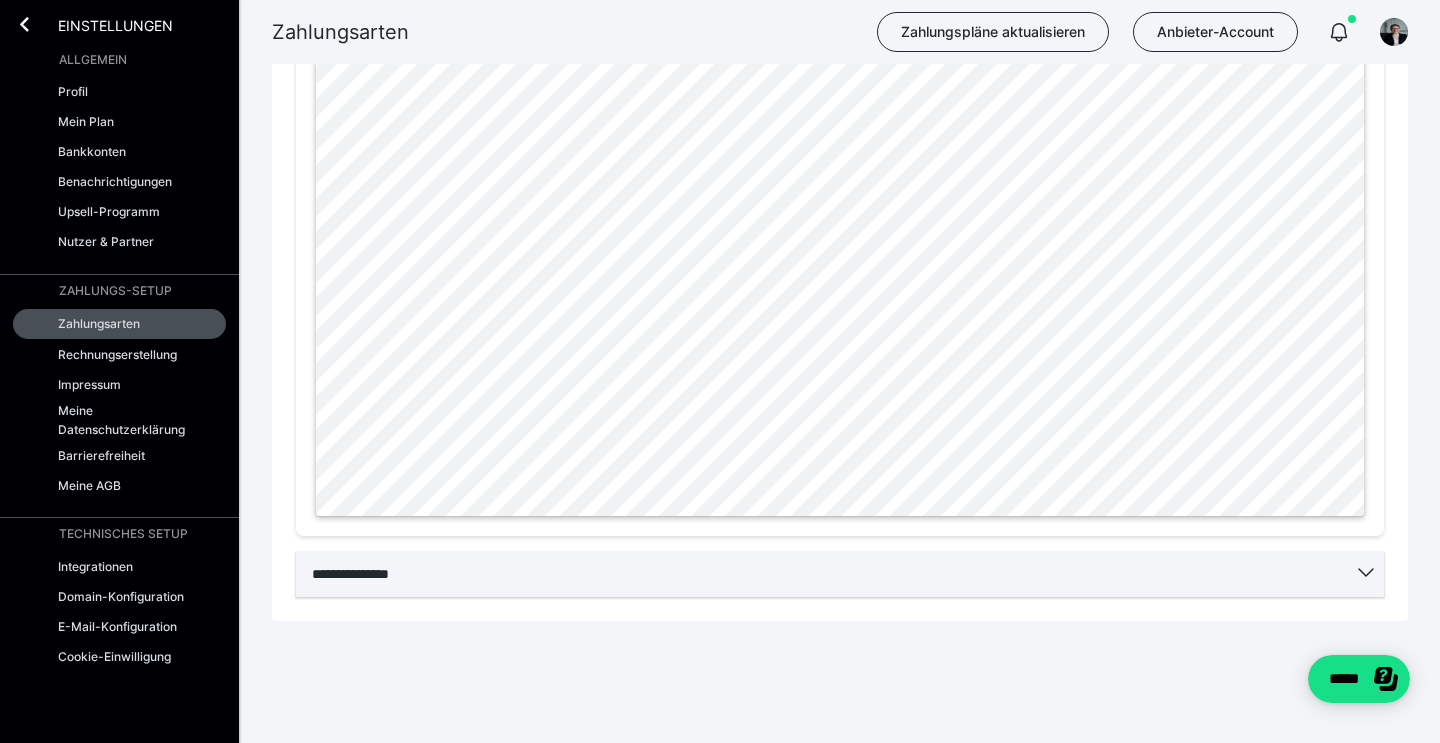 click on "**********" at bounding box center [840, 574] 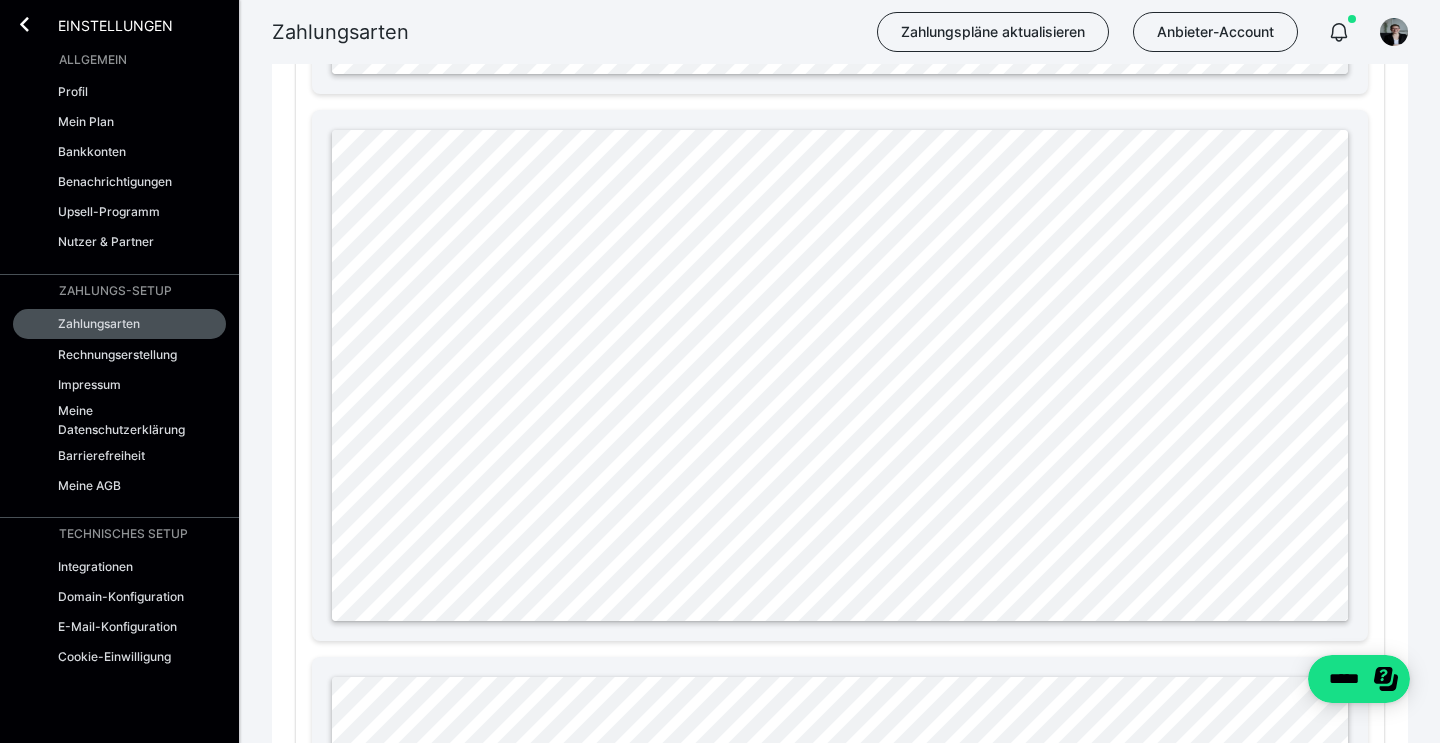 scroll, scrollTop: 1976, scrollLeft: 0, axis: vertical 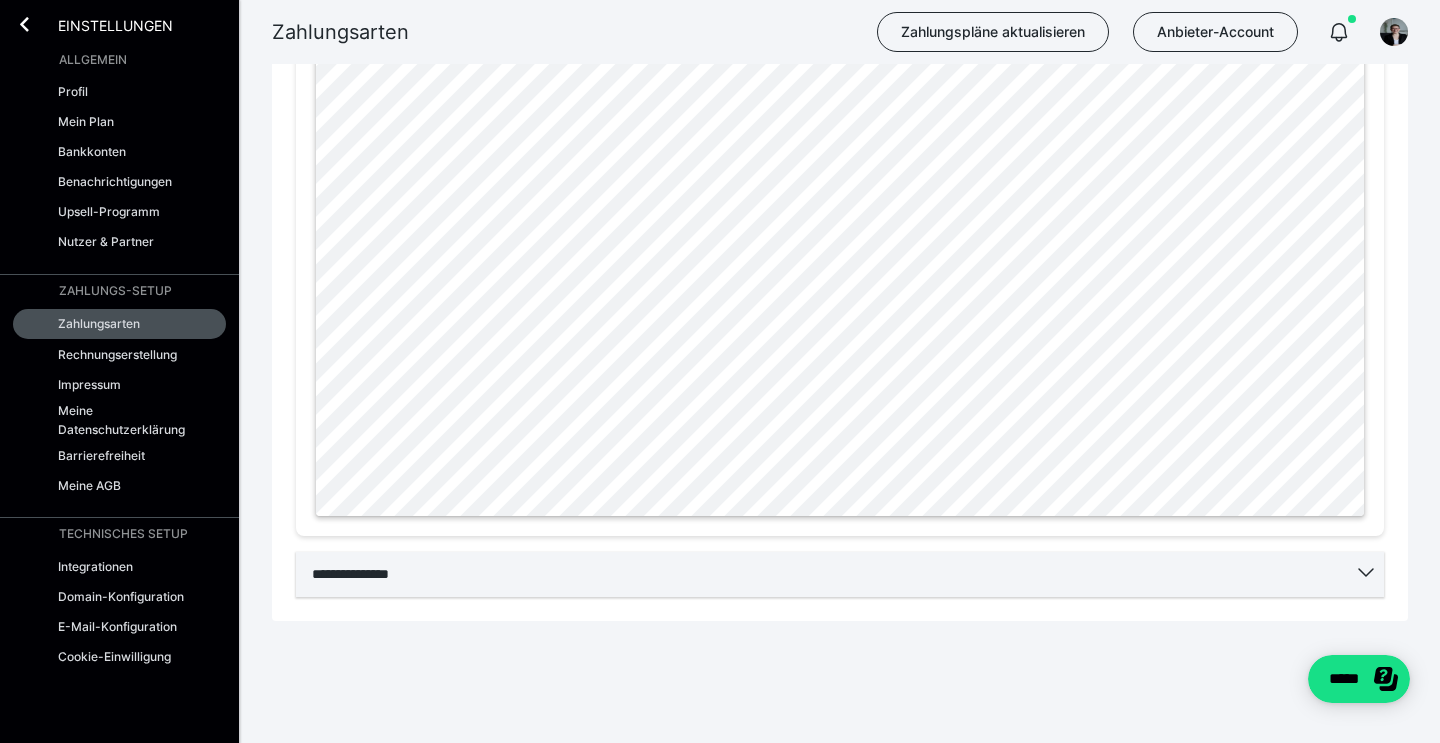 click on "**********" at bounding box center [840, 574] 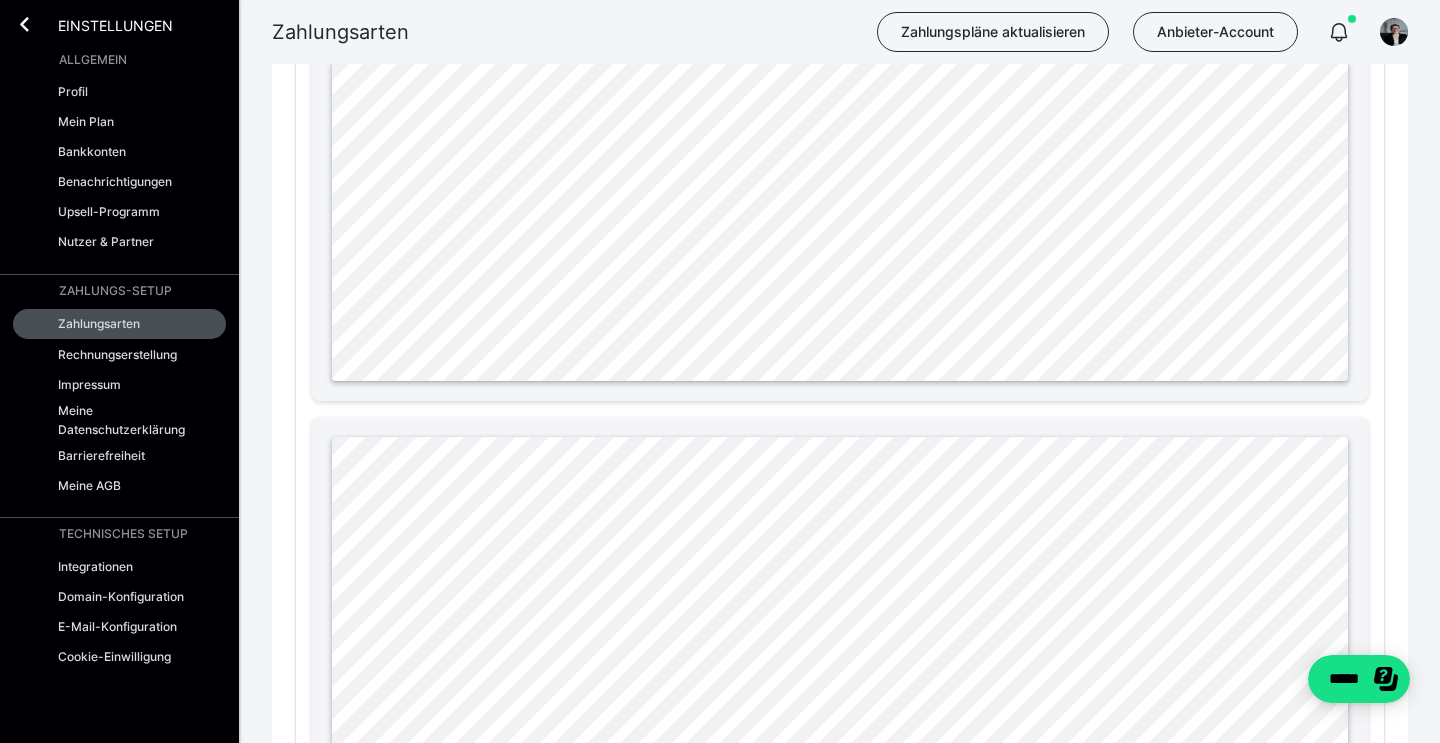scroll, scrollTop: 1665, scrollLeft: 0, axis: vertical 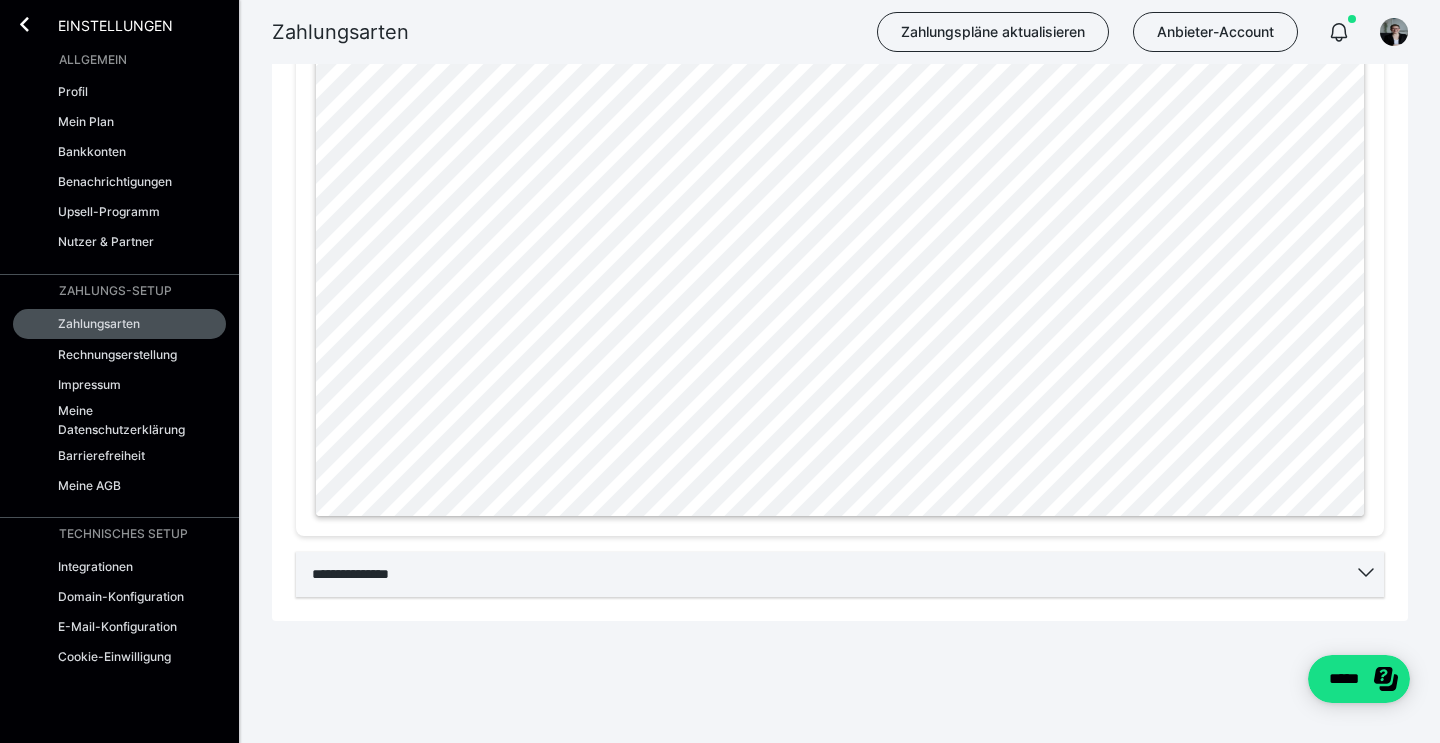 click on "**********" at bounding box center [840, 574] 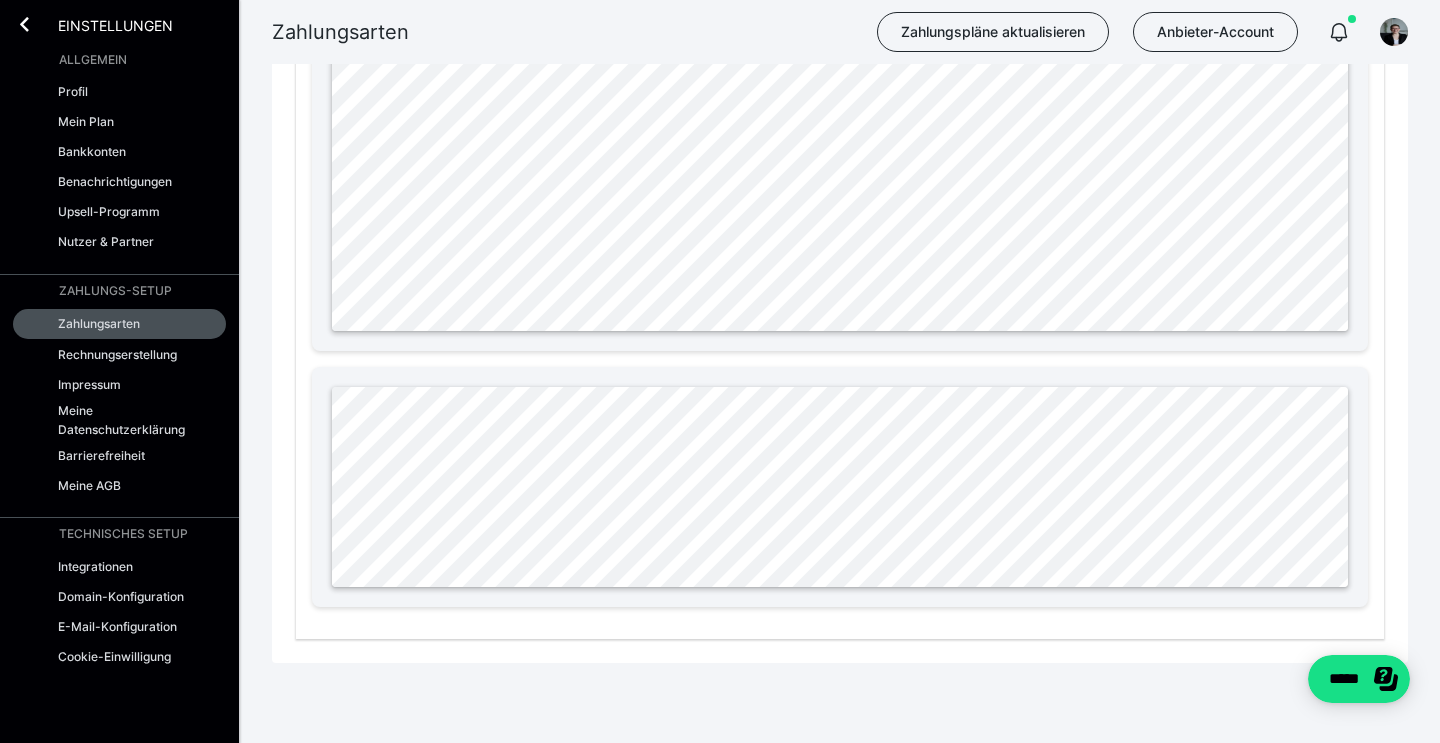 scroll, scrollTop: 0, scrollLeft: 0, axis: both 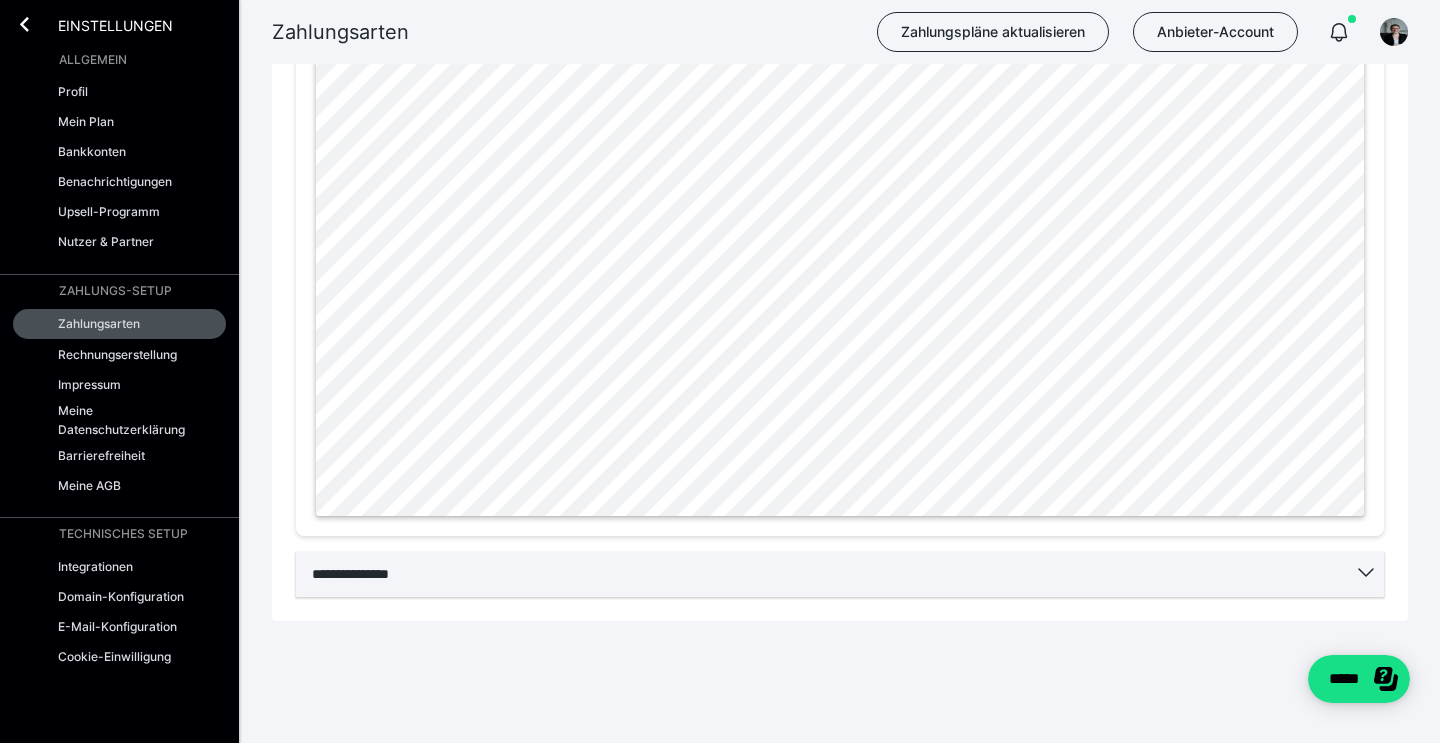 click on "**********" at bounding box center [840, 574] 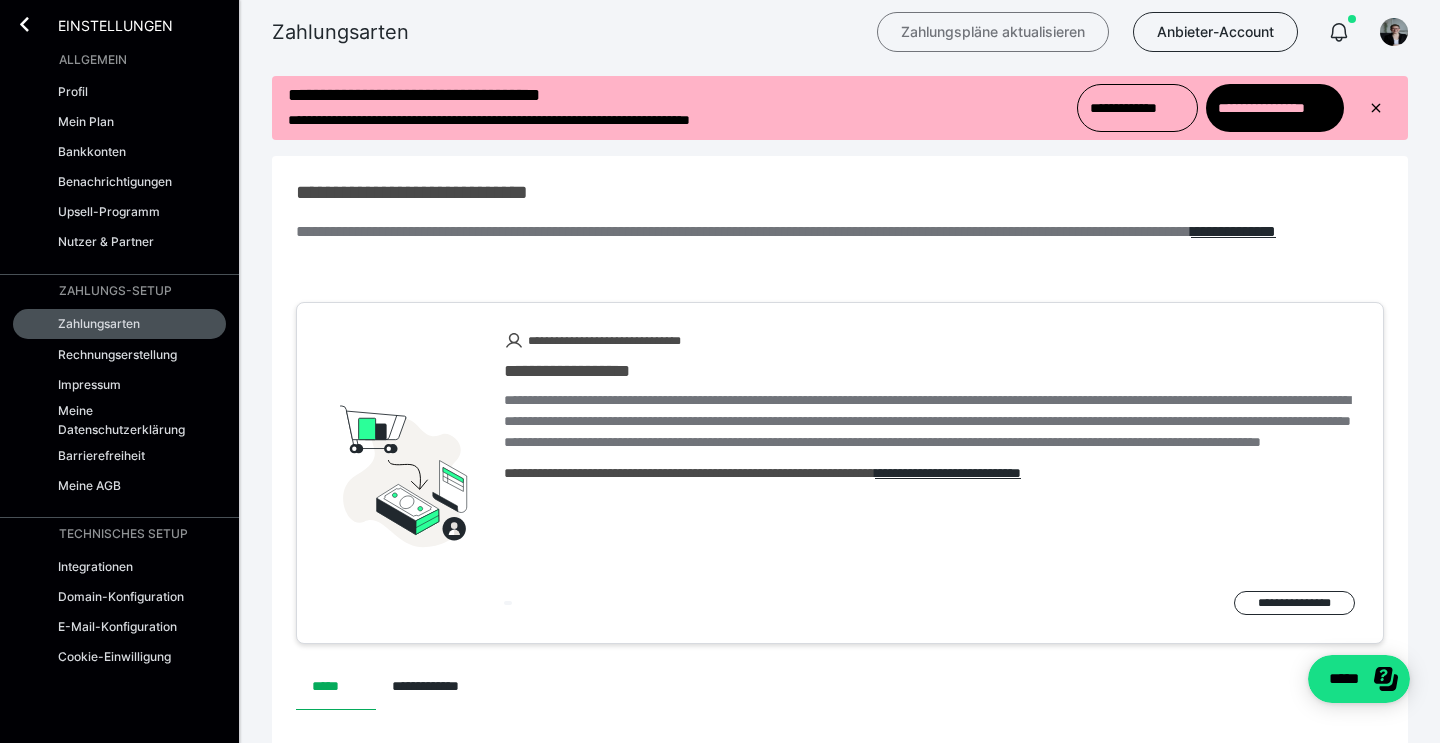 scroll, scrollTop: 0, scrollLeft: 0, axis: both 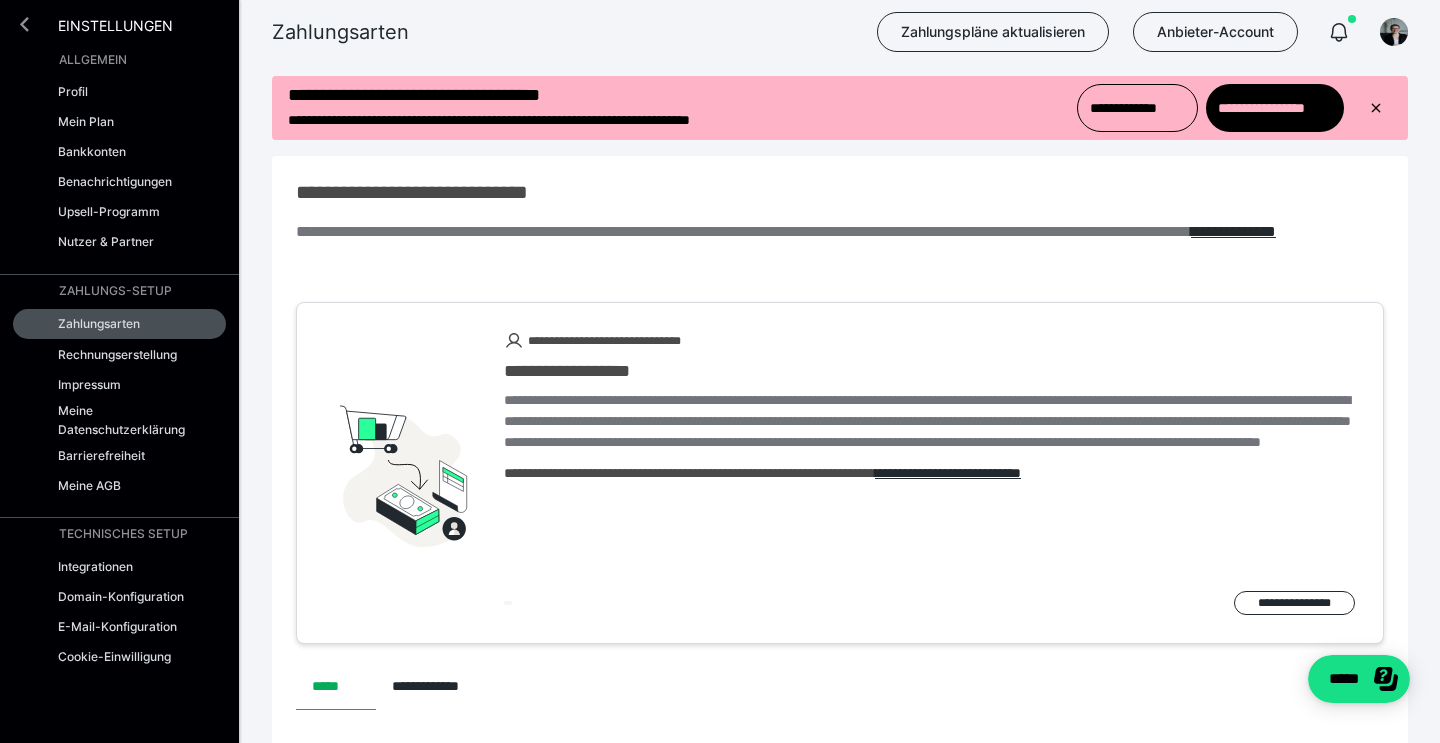 click at bounding box center (24, 24) 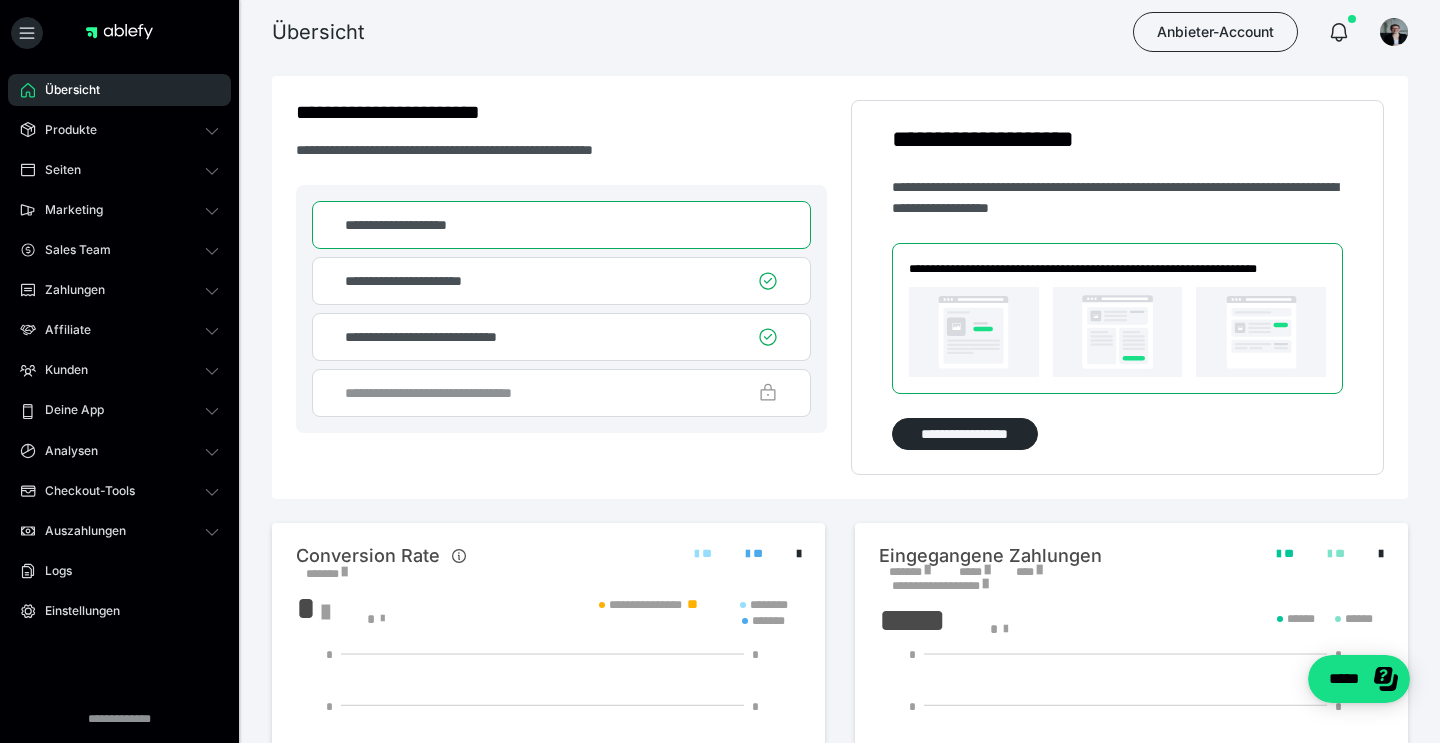 click at bounding box center [1351, 32] 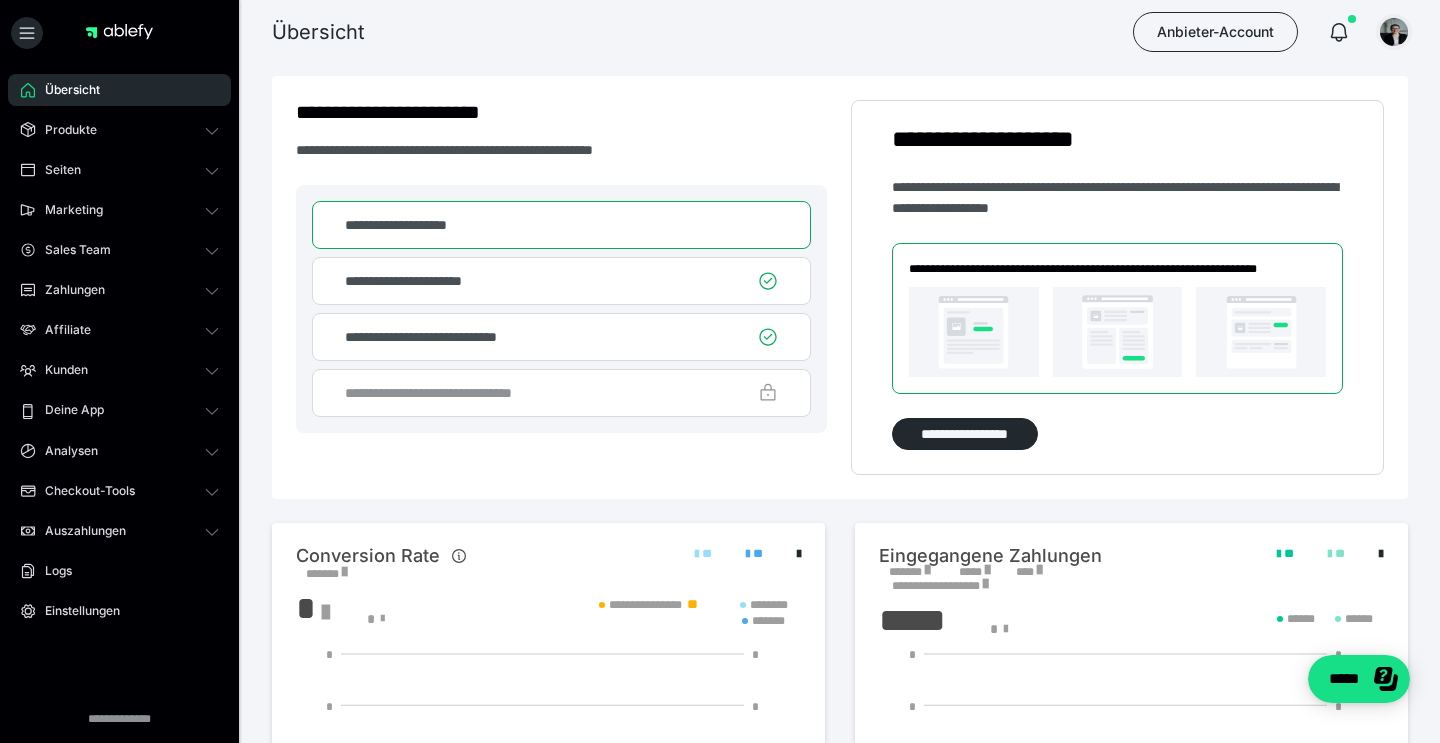 click at bounding box center (1394, 32) 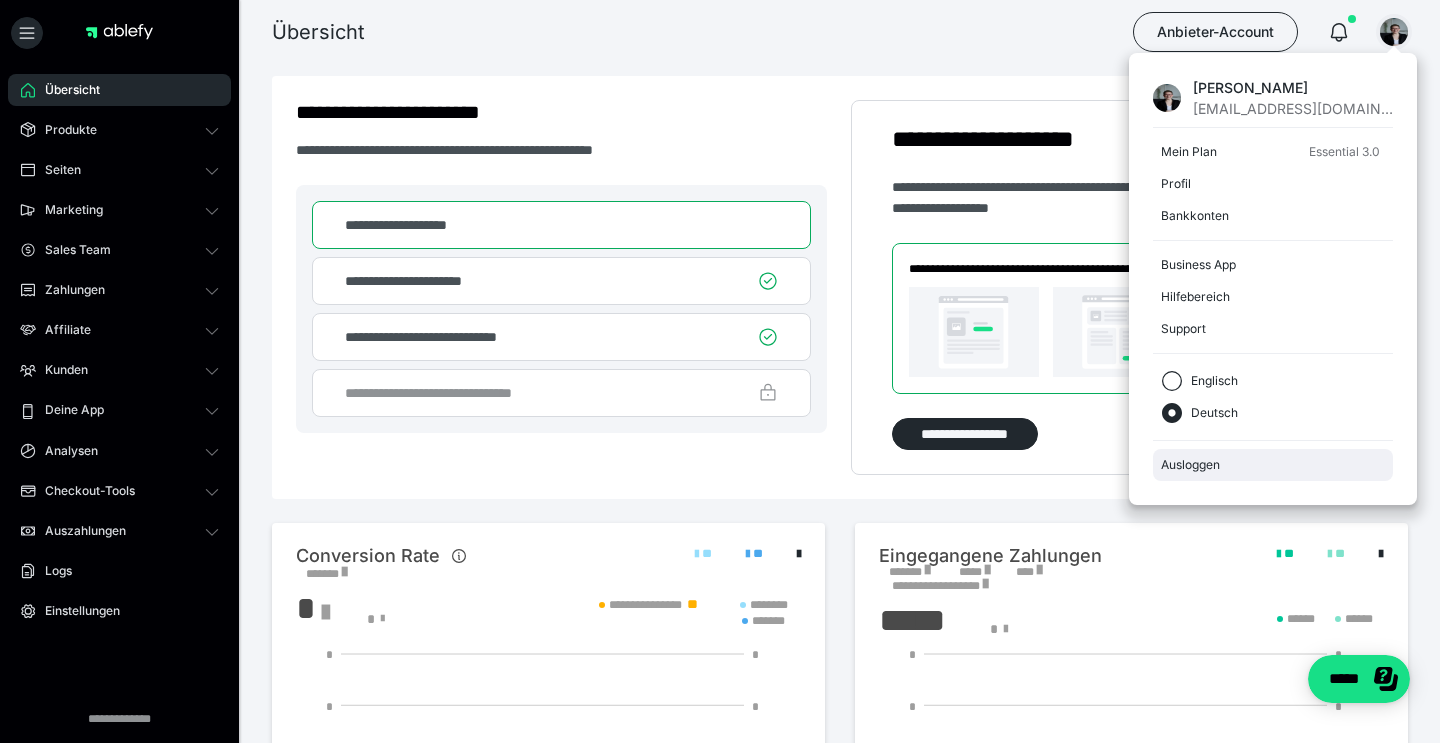 click on "Ausloggen" at bounding box center [1273, 465] 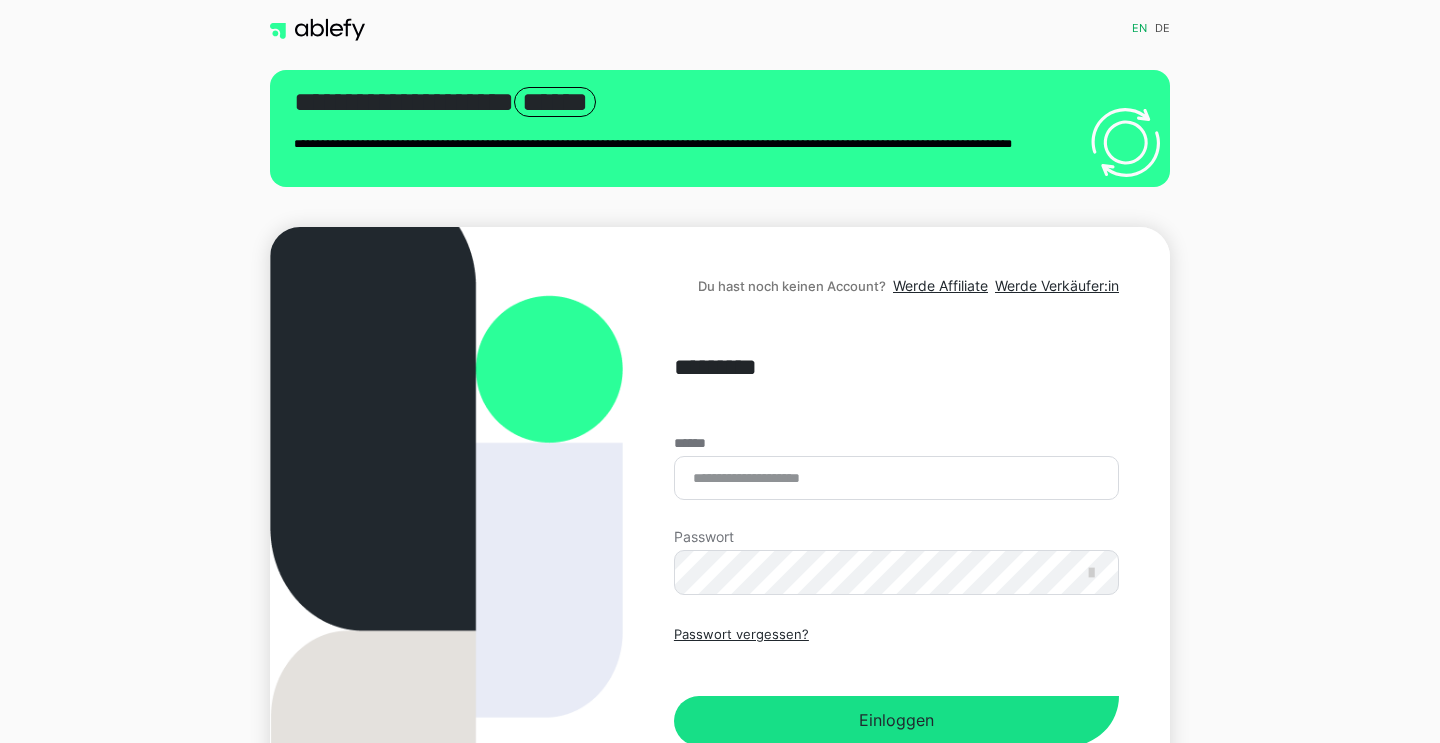 scroll, scrollTop: 0, scrollLeft: 0, axis: both 